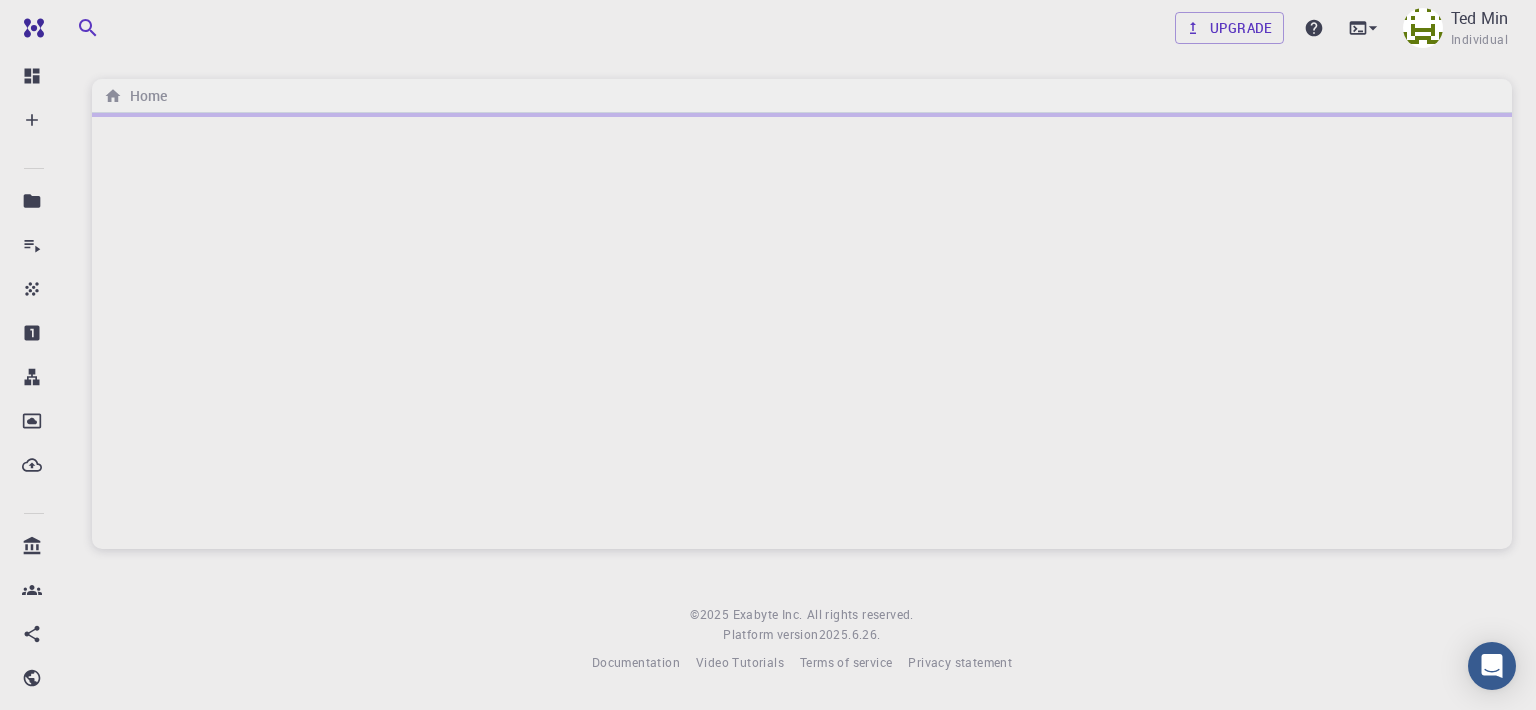 scroll, scrollTop: 0, scrollLeft: 0, axis: both 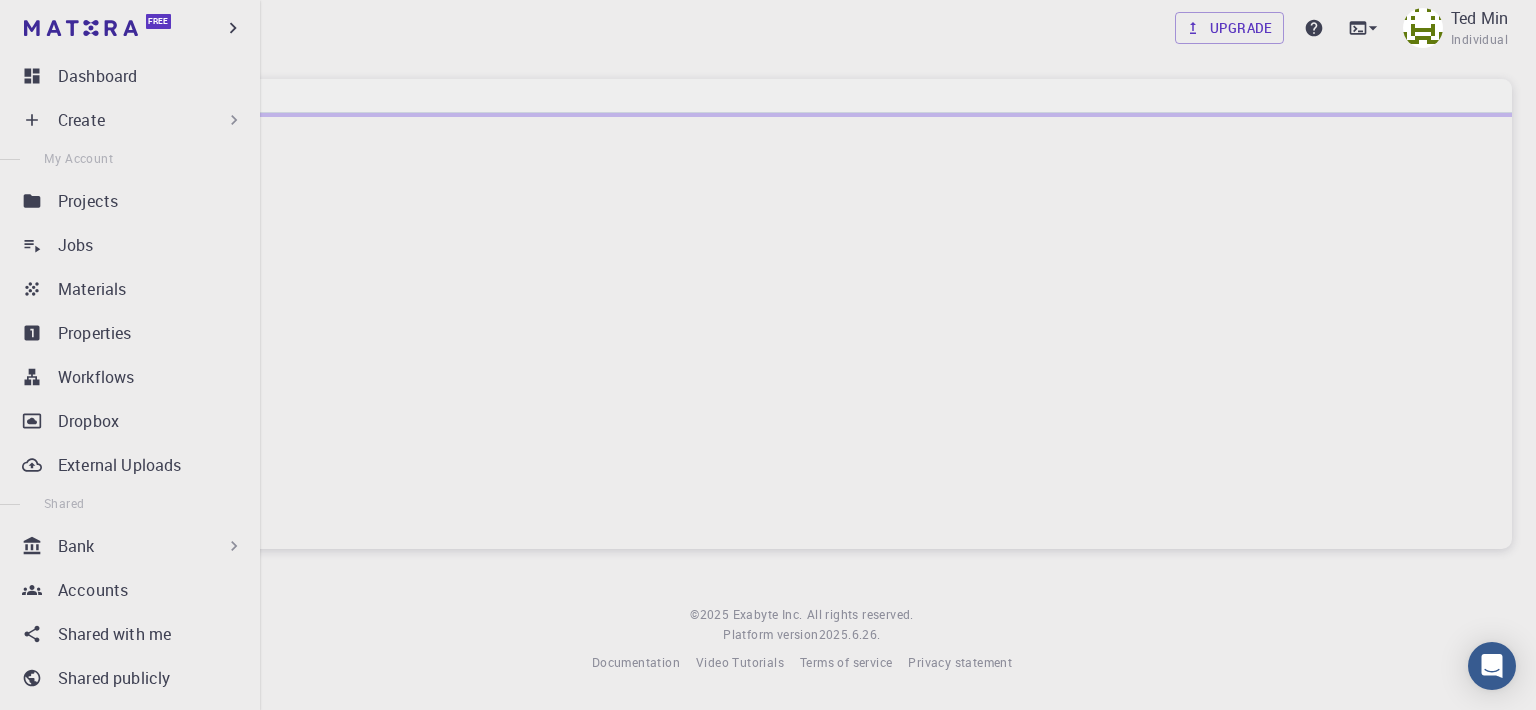 click on "Create" at bounding box center [151, 120] 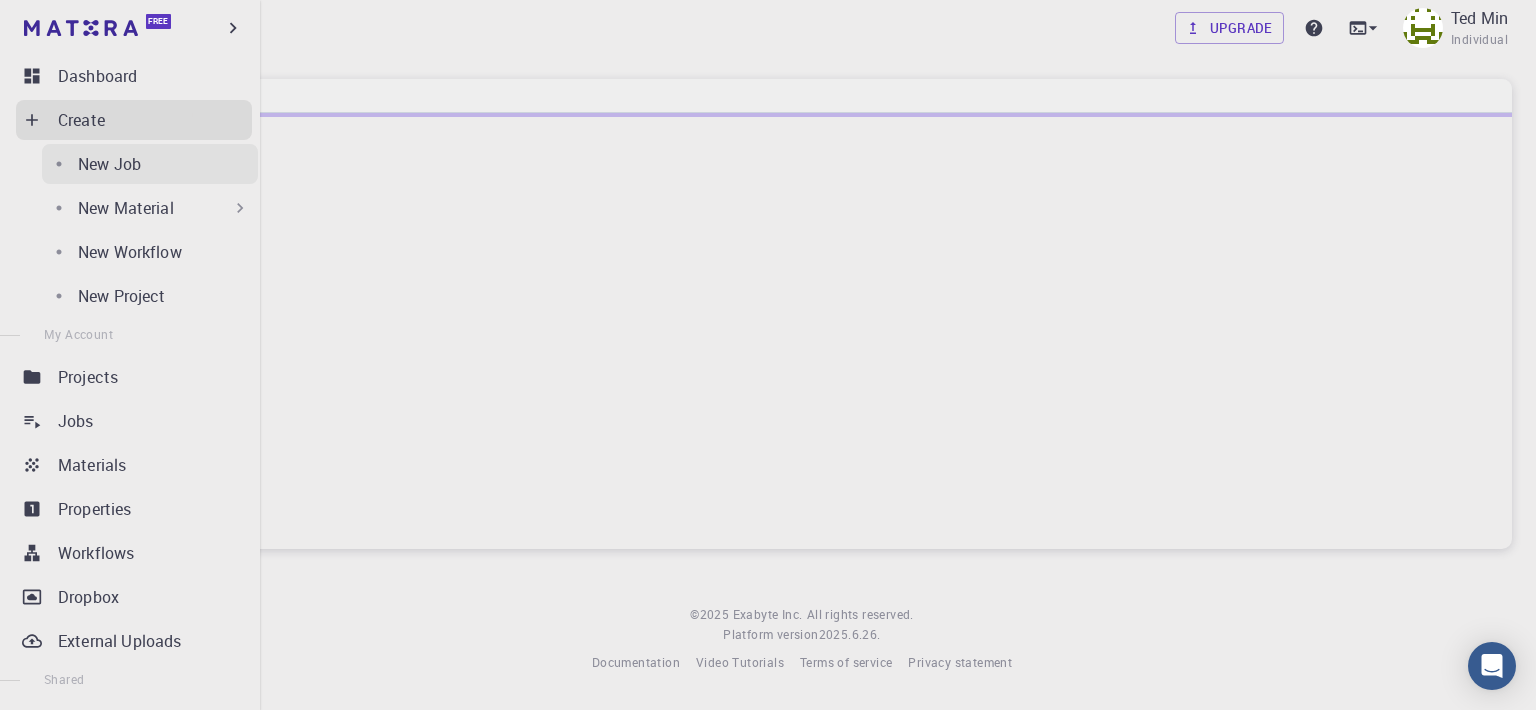 click on "New Job" at bounding box center (109, 164) 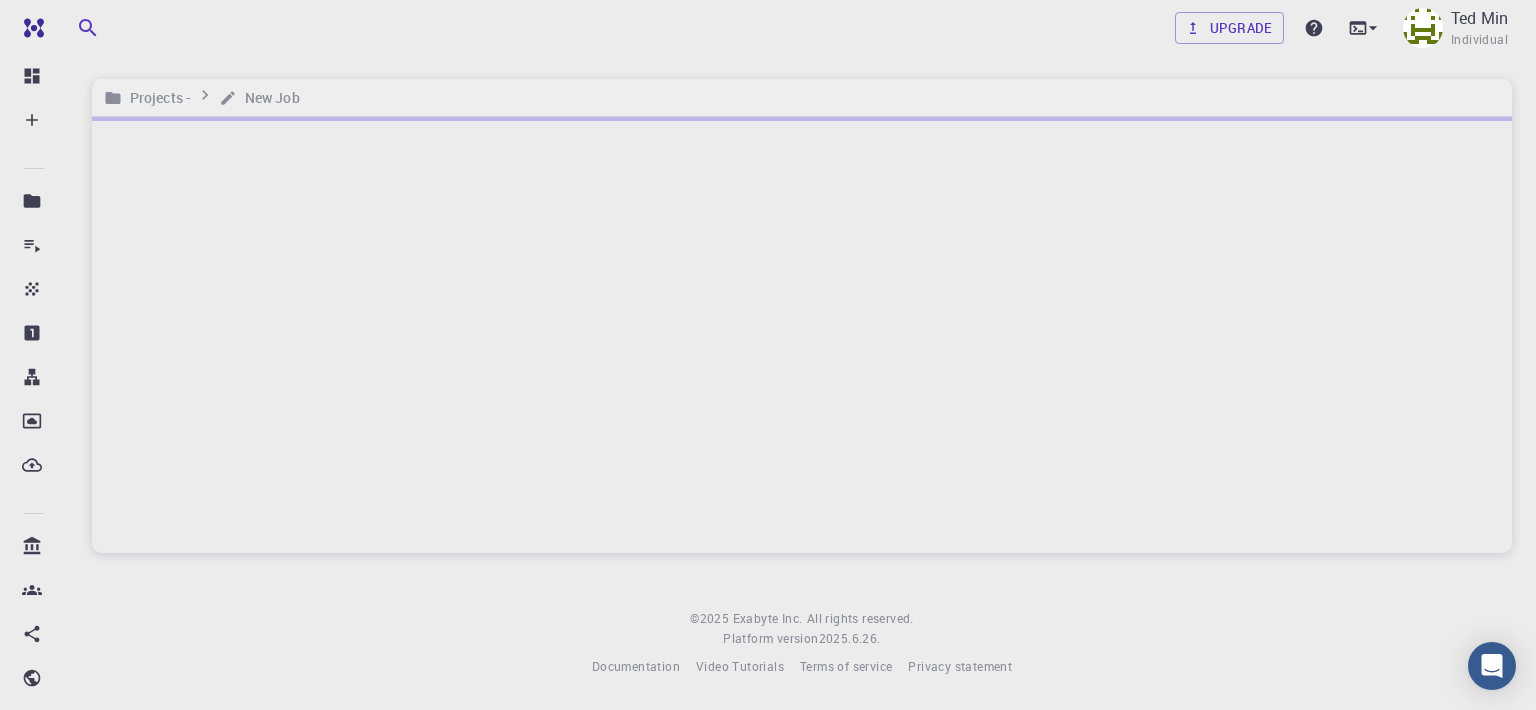 click on "Upgrade Ted Min Individual Projects - New Job © 2025 Exabyte Inc. All rights reserved. Platform version 2025.6.26 . Documentation Video Tutorials Terms of service Privacy statement" at bounding box center (802, 354) 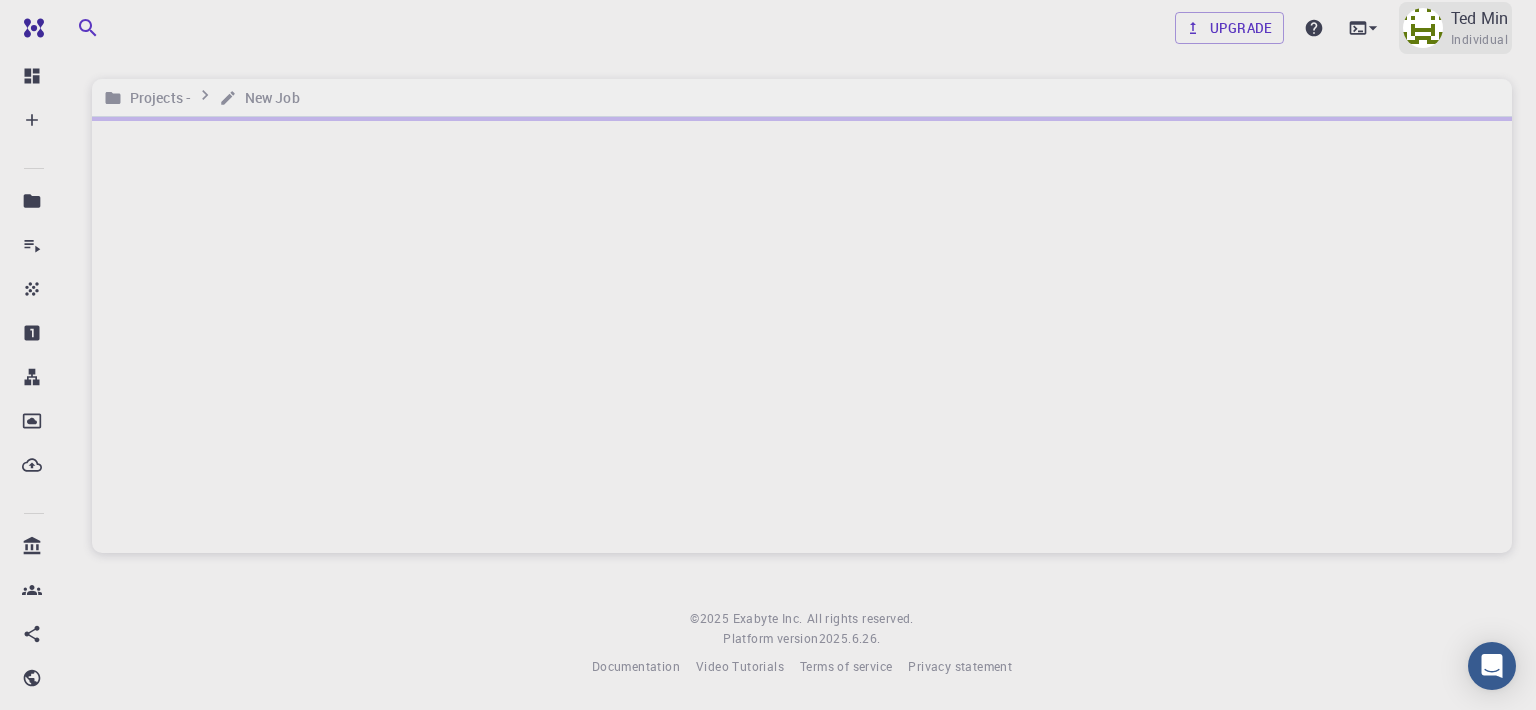 click on "Ted Min" at bounding box center (1479, 18) 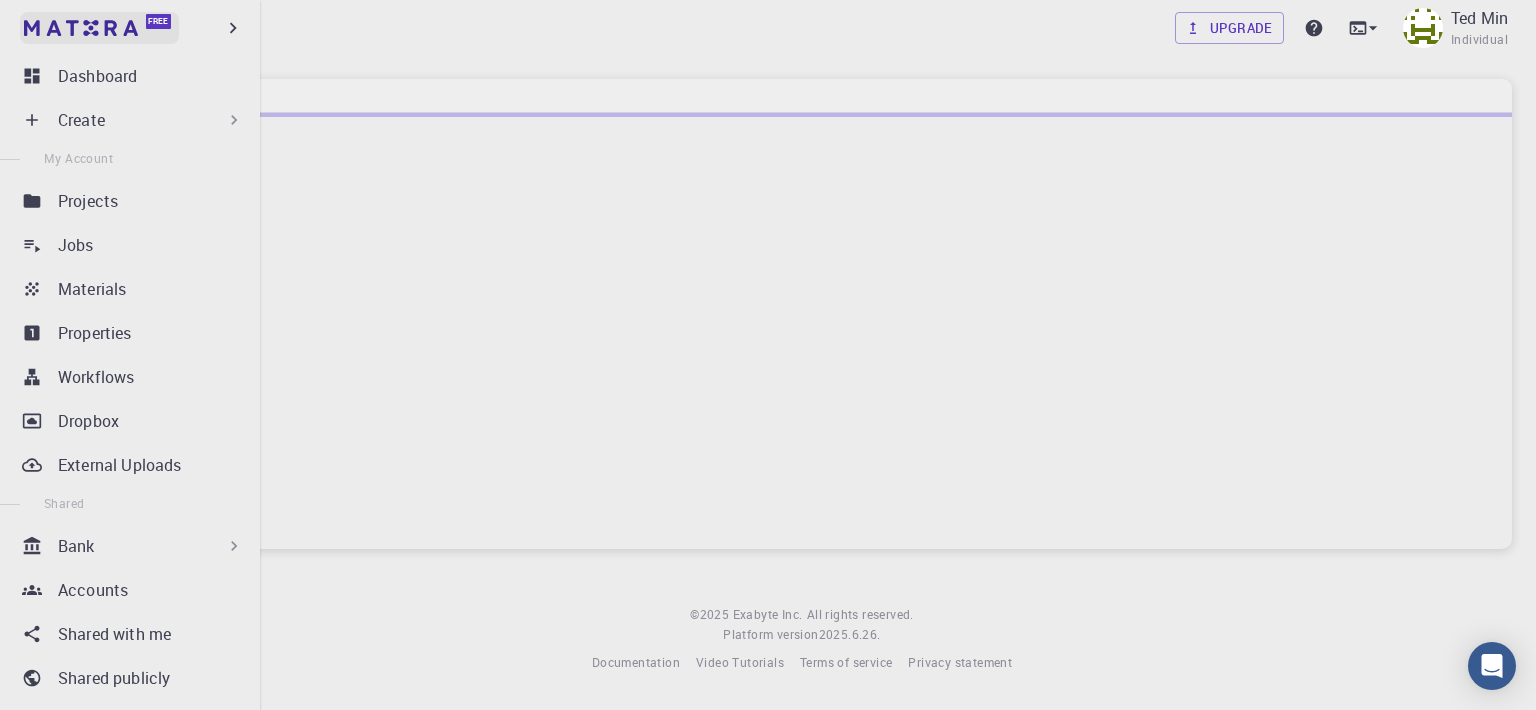 click at bounding box center (38, 28) 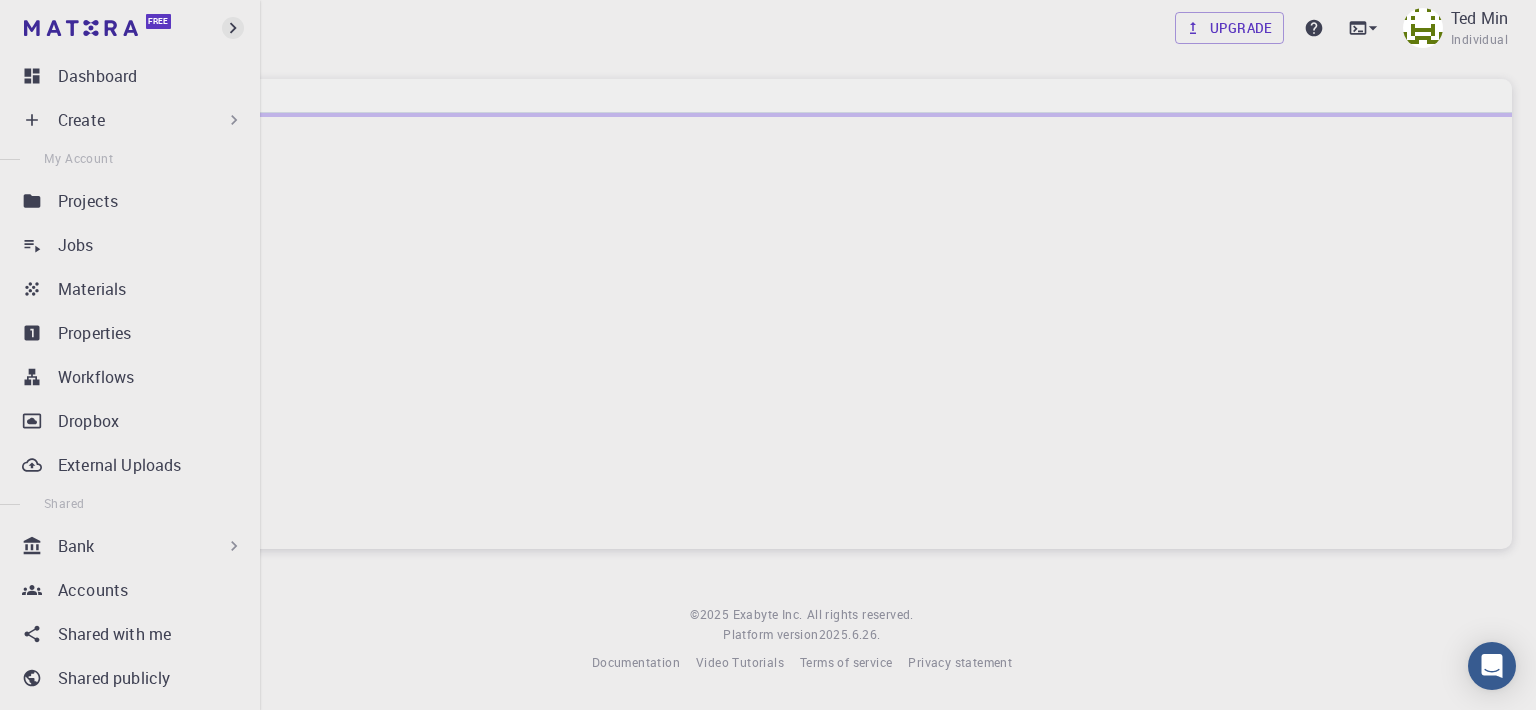 click 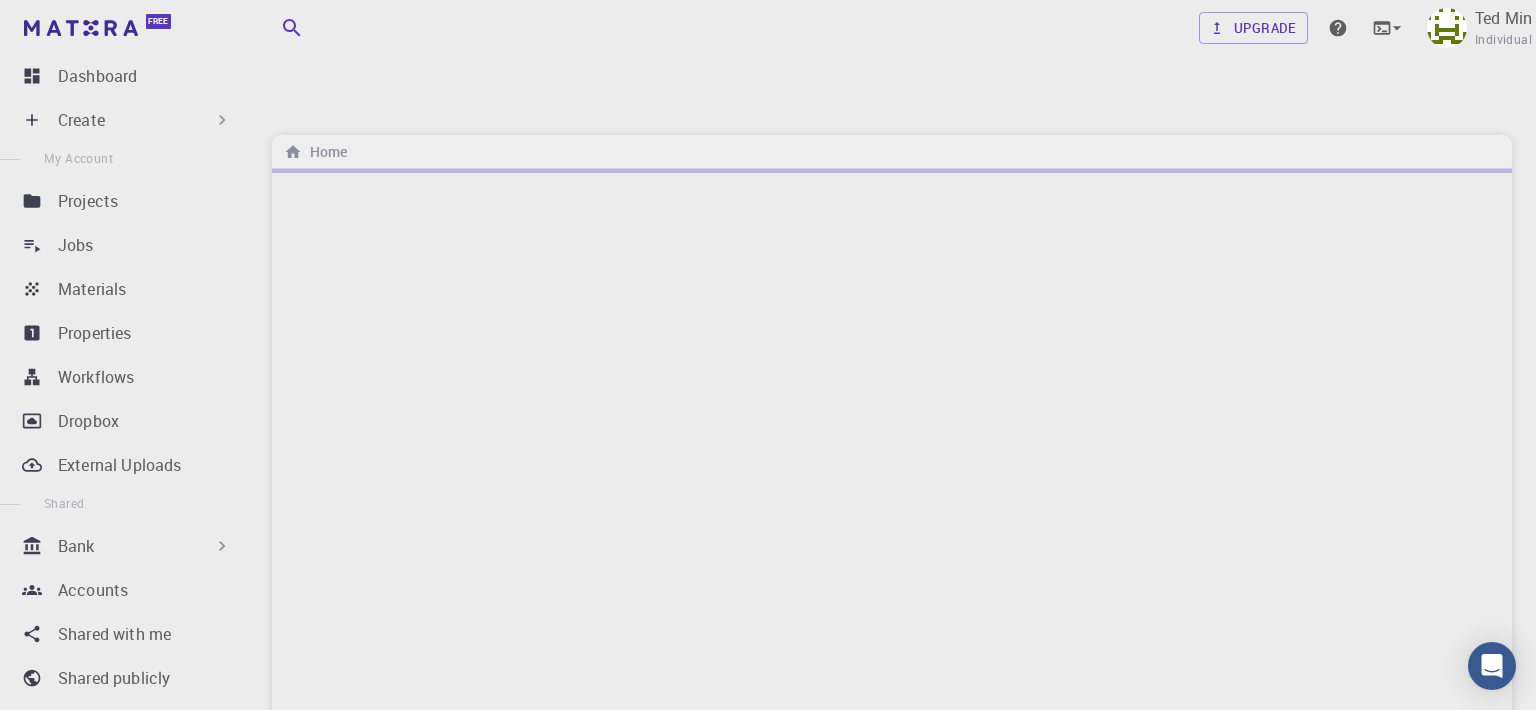 click on "Upgrade [PERSON] Individual Home © [YEAR] Exabyte Inc. All rights reserved. Platform version [YEAR].[NUMBER].[NUMBER]. Documentation Video Tutorials Terms of service Privacy statement" at bounding box center [892, 499] 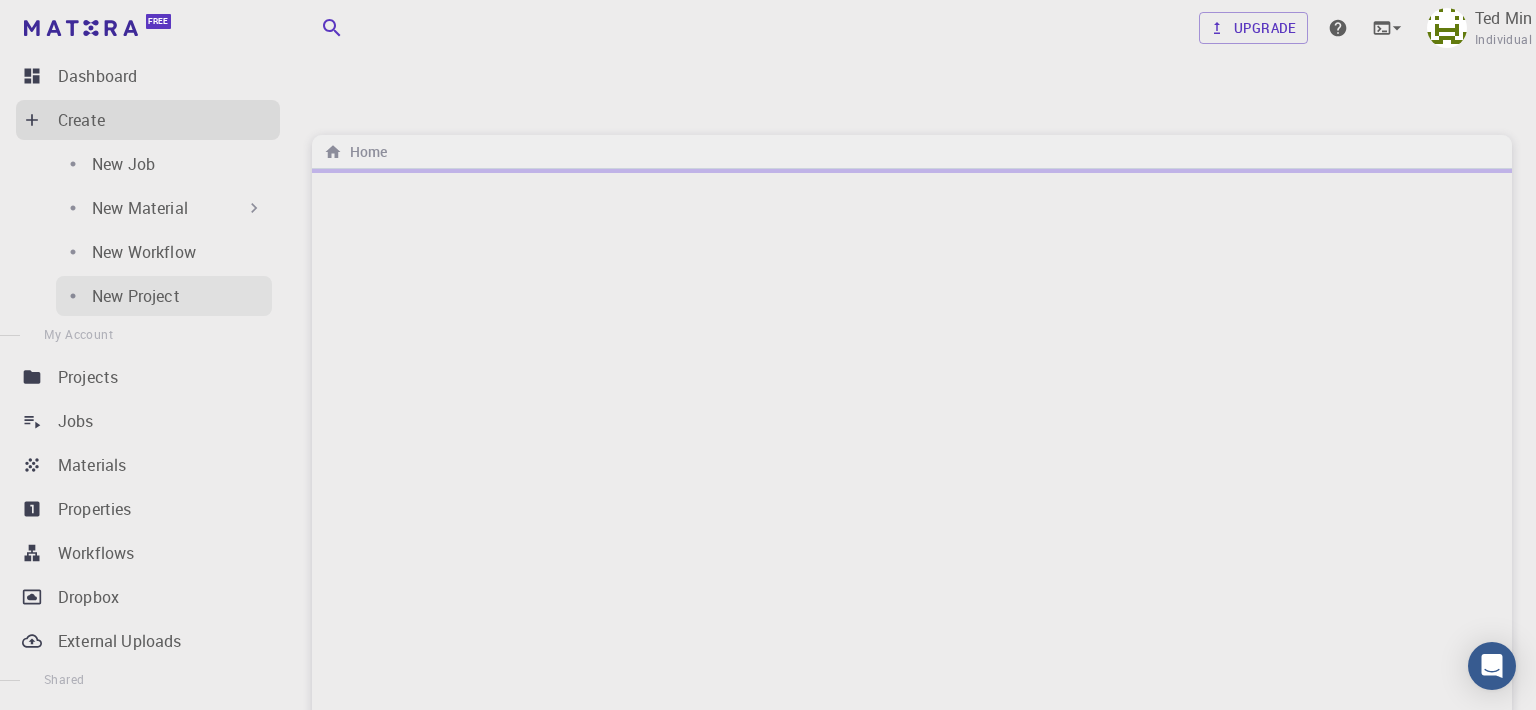 click on "New Project" at bounding box center [164, 296] 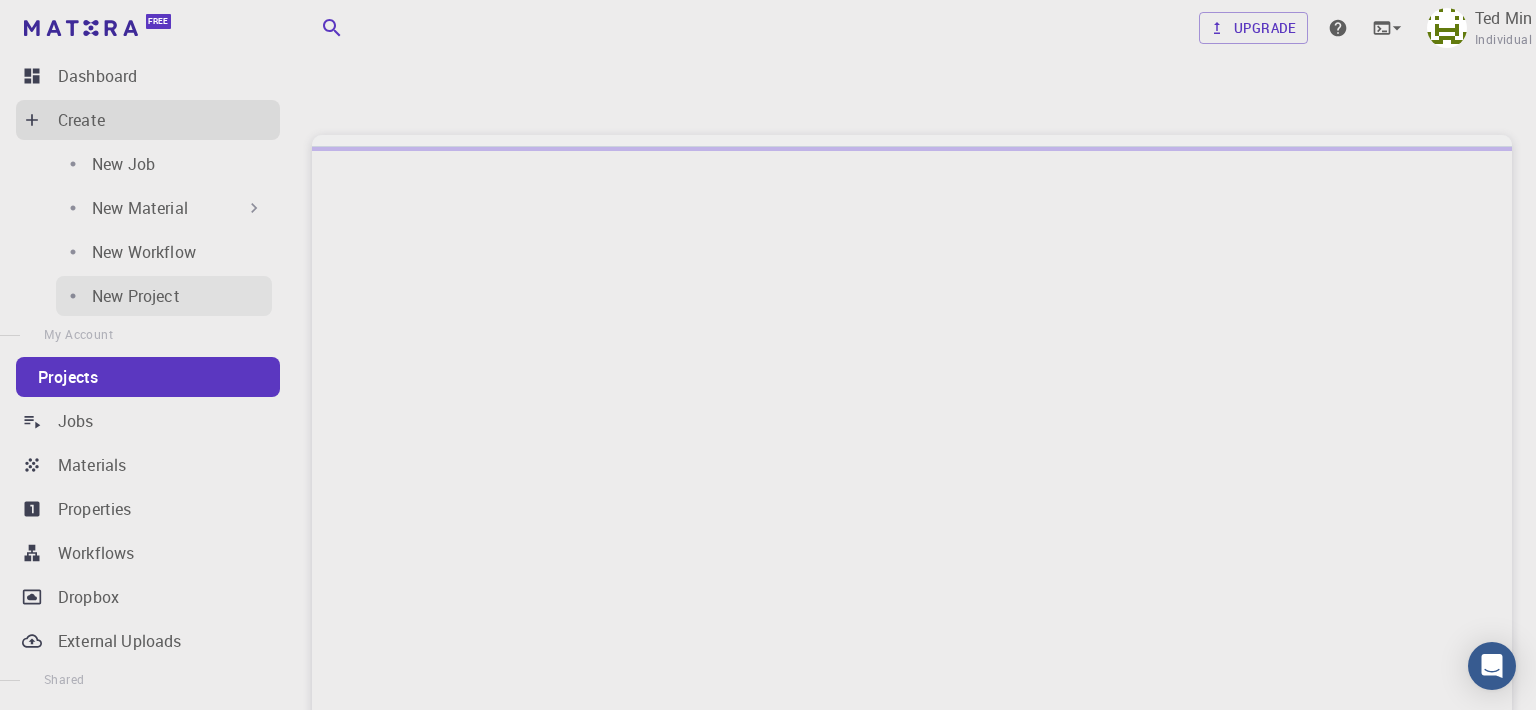 click on "New Project" at bounding box center [164, 296] 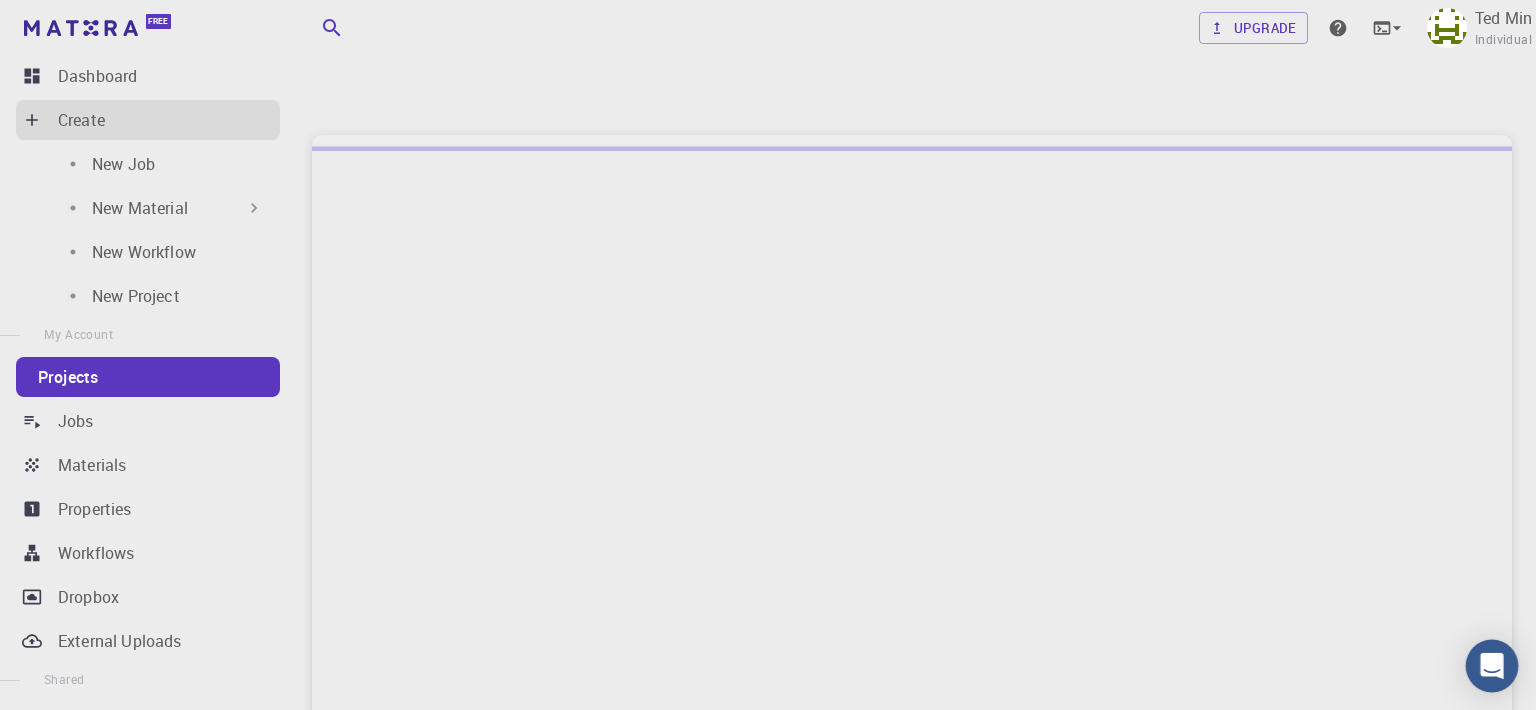 click 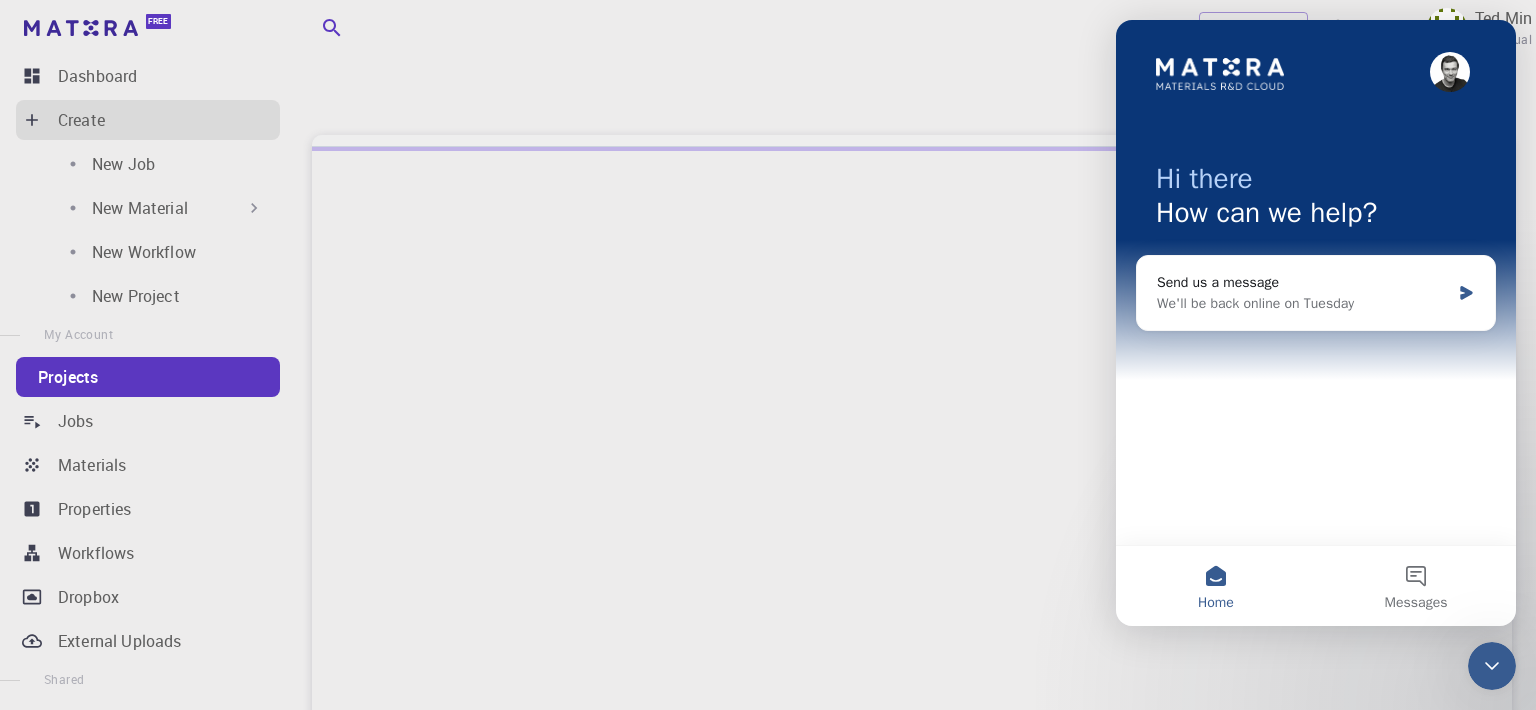 scroll, scrollTop: 0, scrollLeft: 0, axis: both 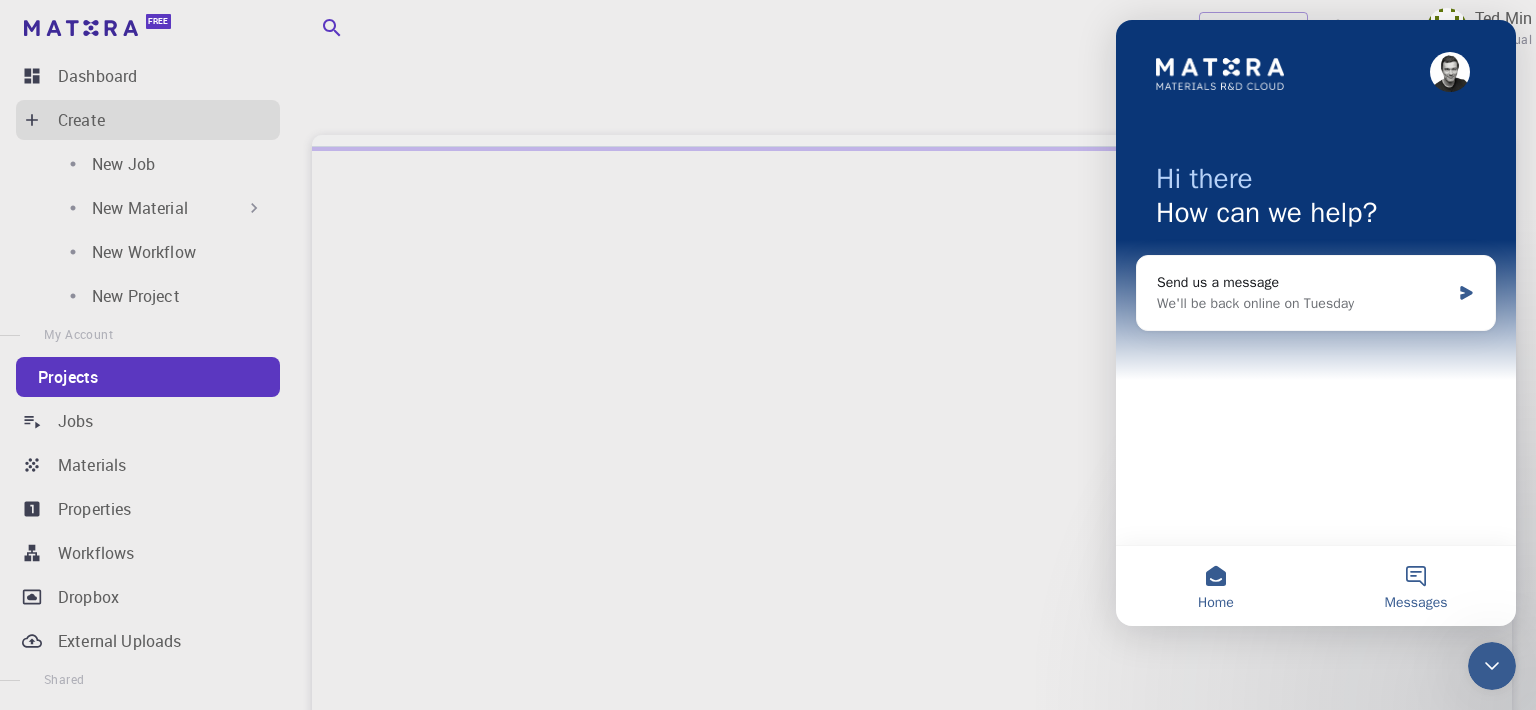 click on "Messages" at bounding box center [1416, 603] 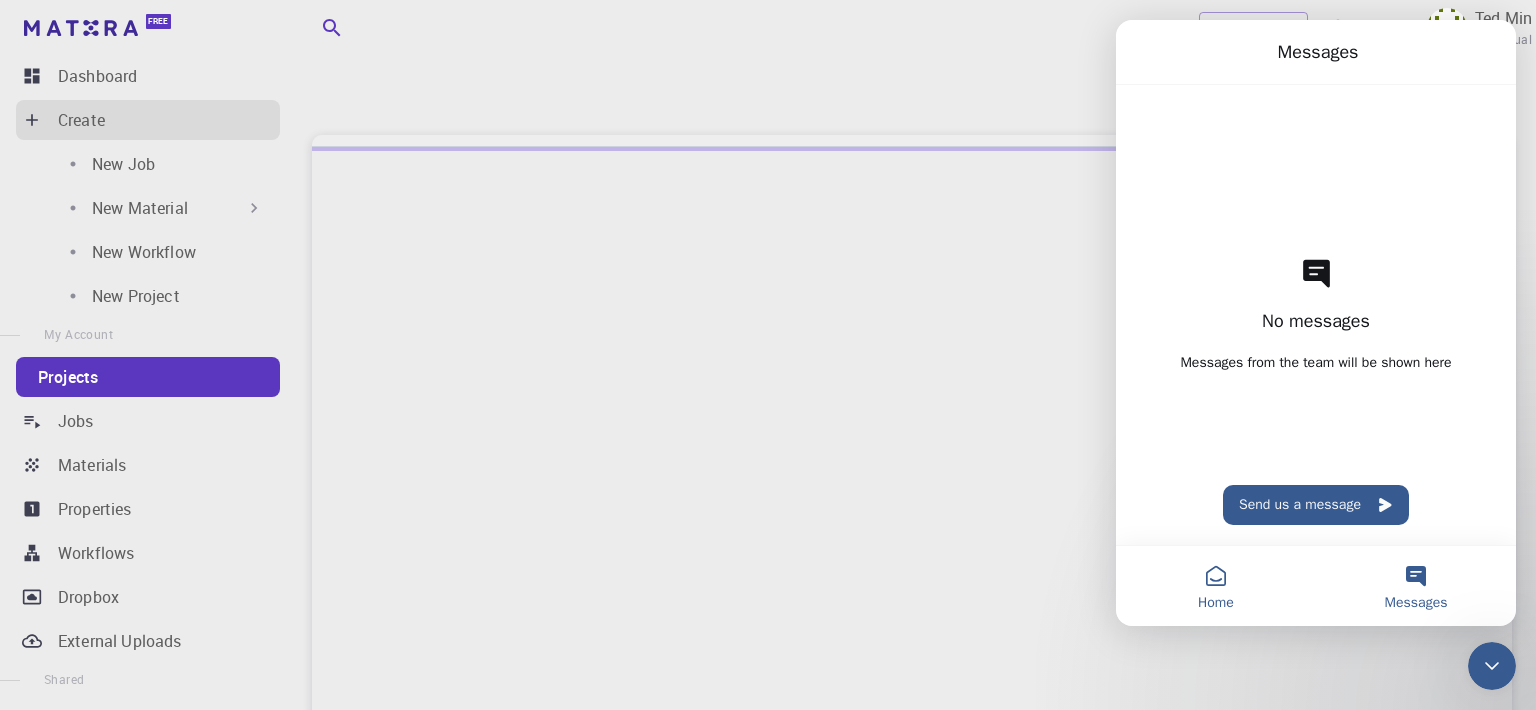 click on "Home" at bounding box center [1216, 586] 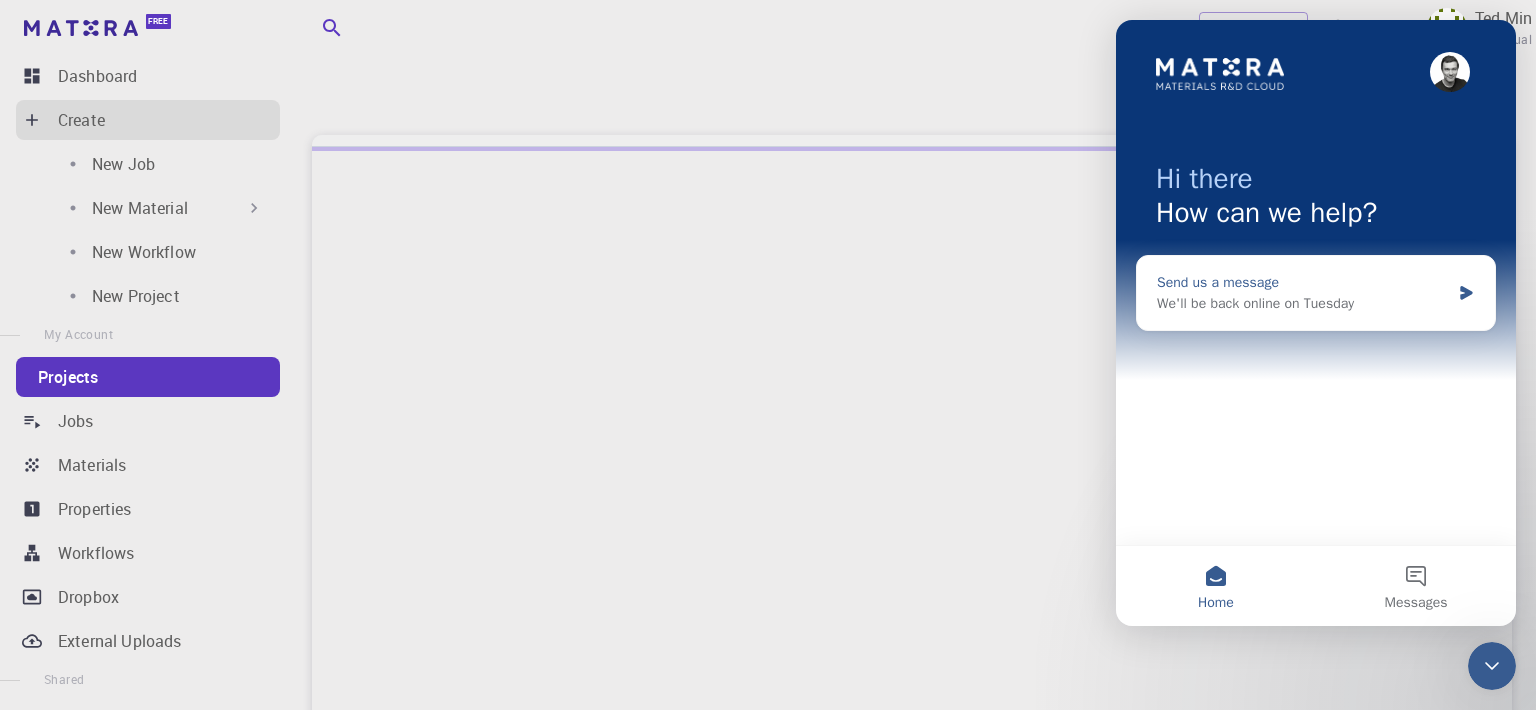 click on "We'll be back online on Tuesday" at bounding box center (1303, 303) 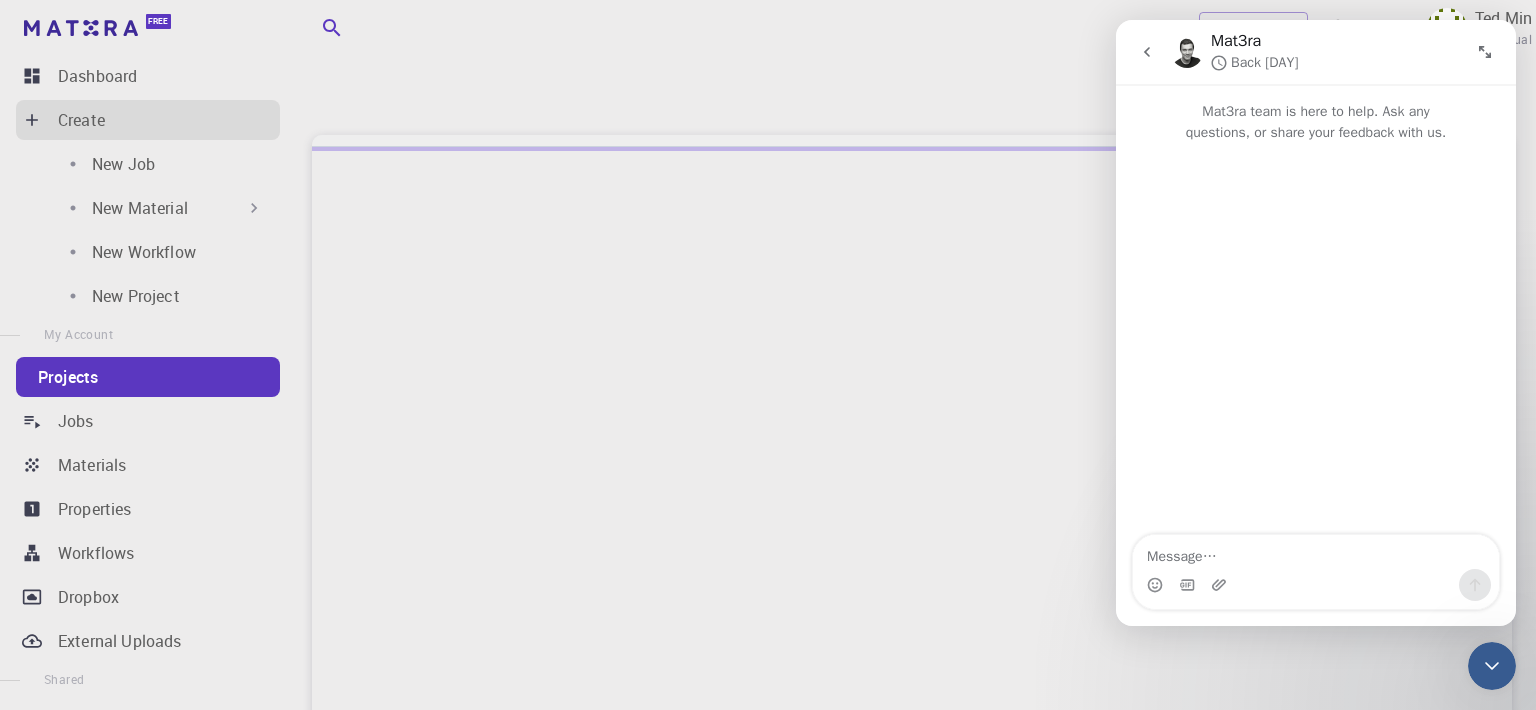 click at bounding box center (1316, 552) 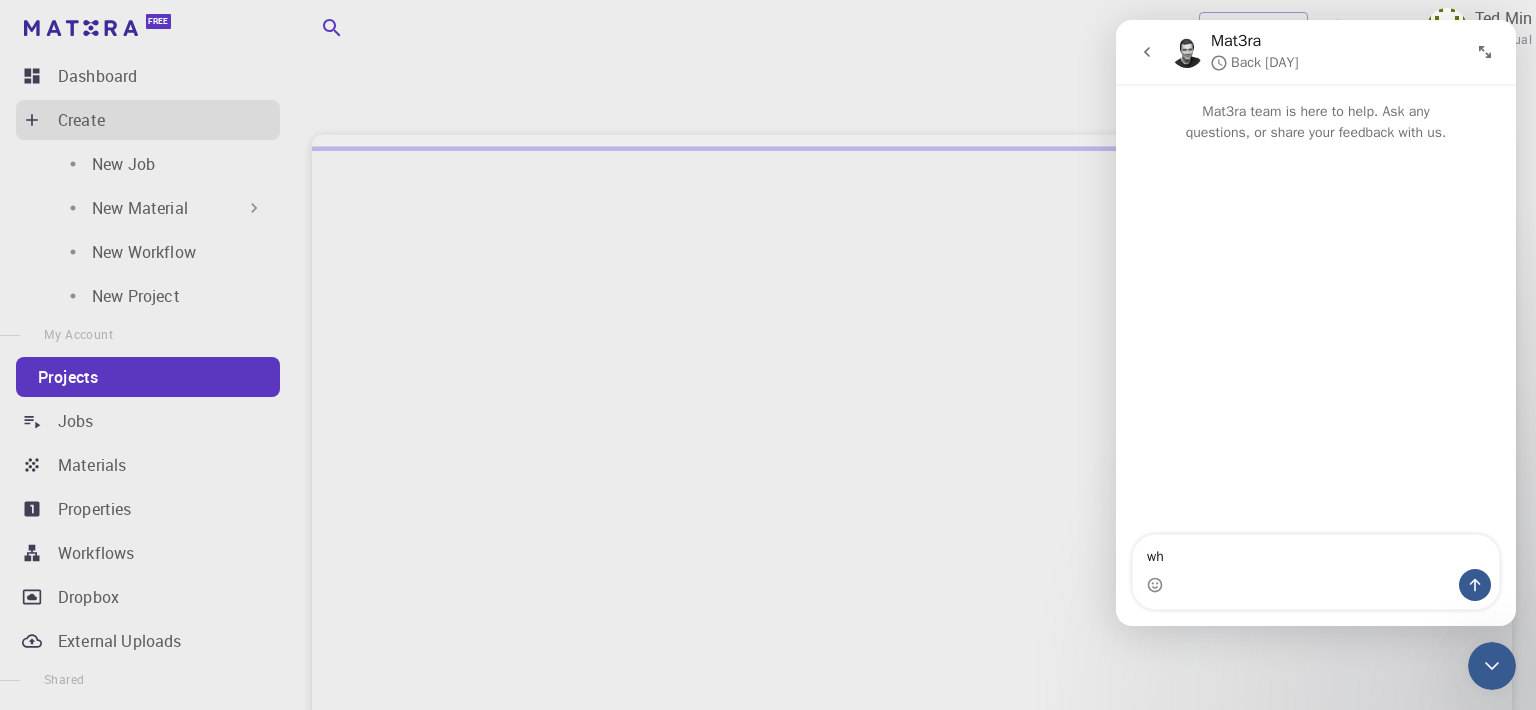 type on "w" 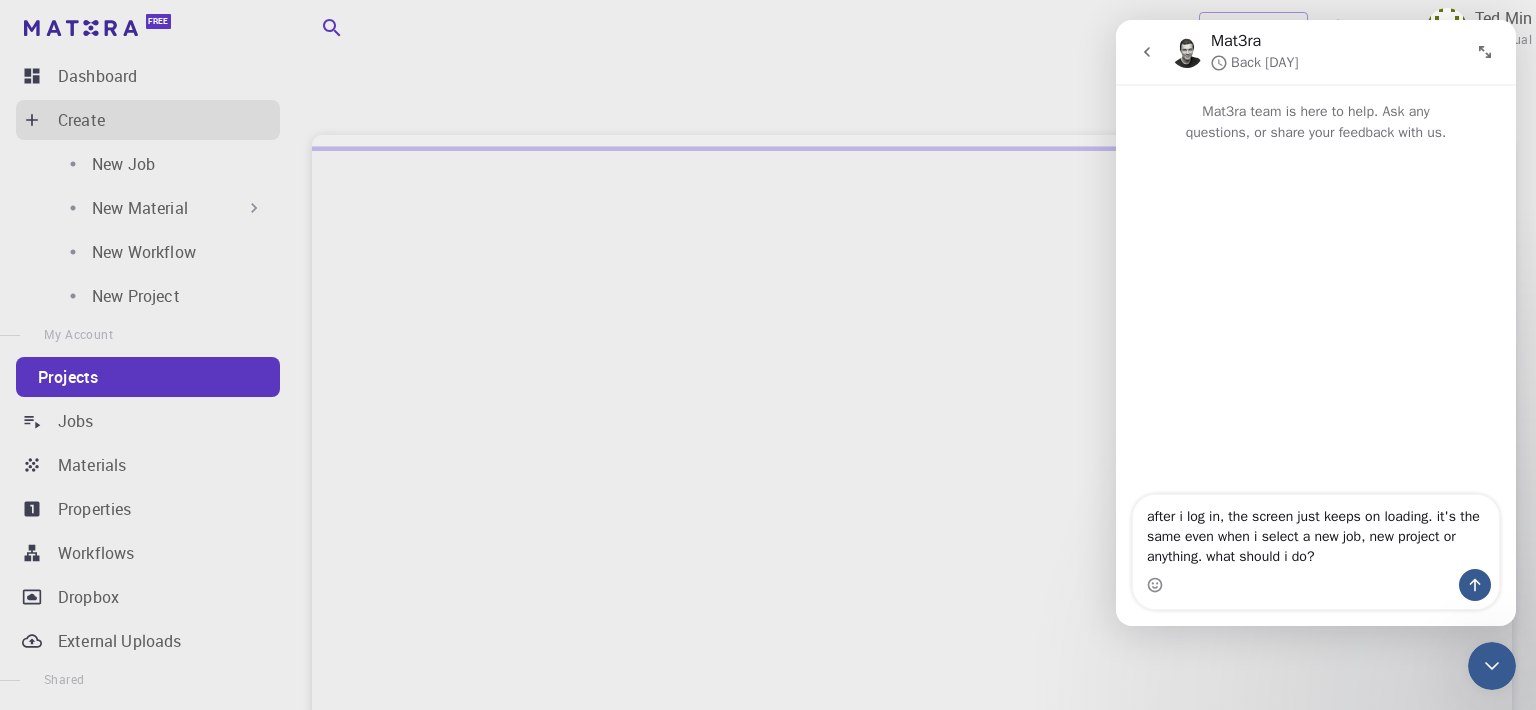 type on "after i log in, the screen just keeps on loading. it's the same even when i select a new job, new project or anything. what should i do?" 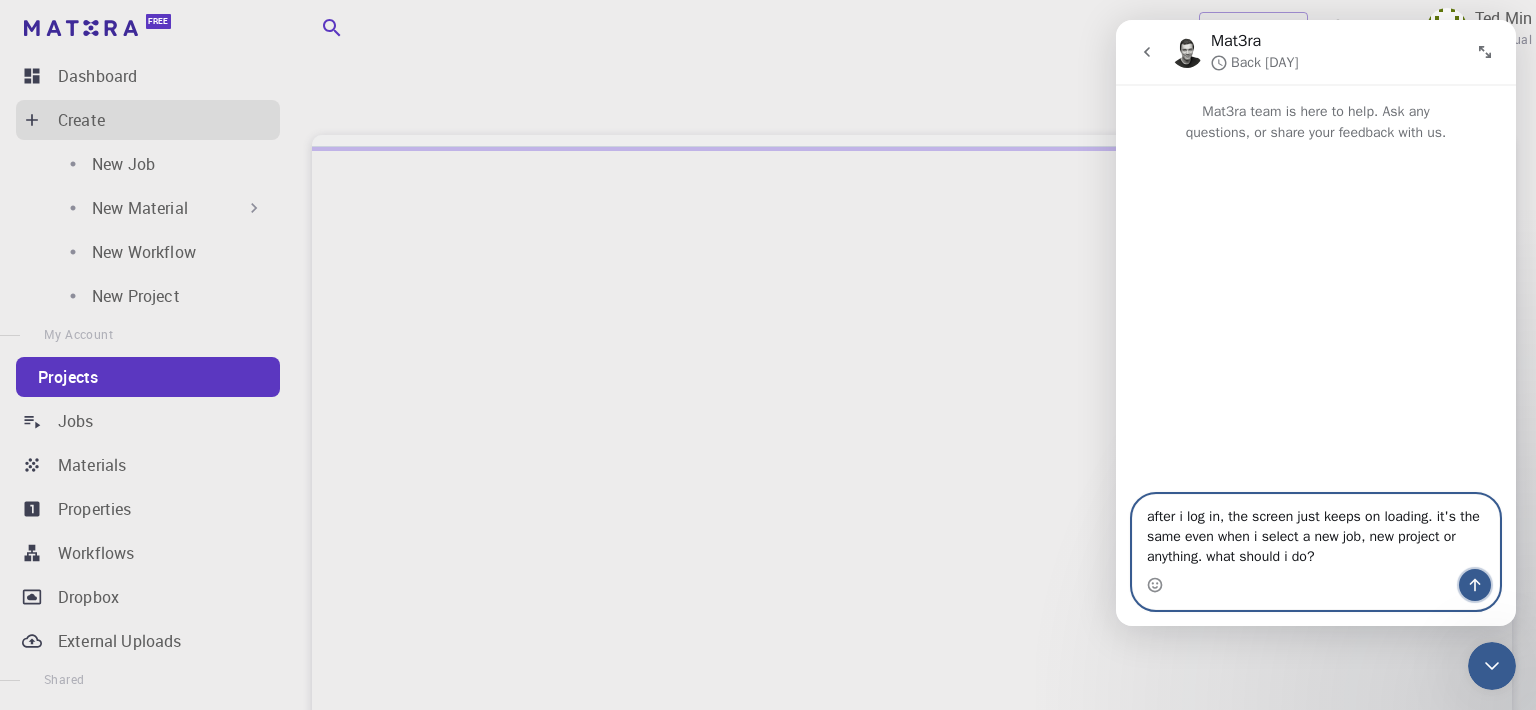 click 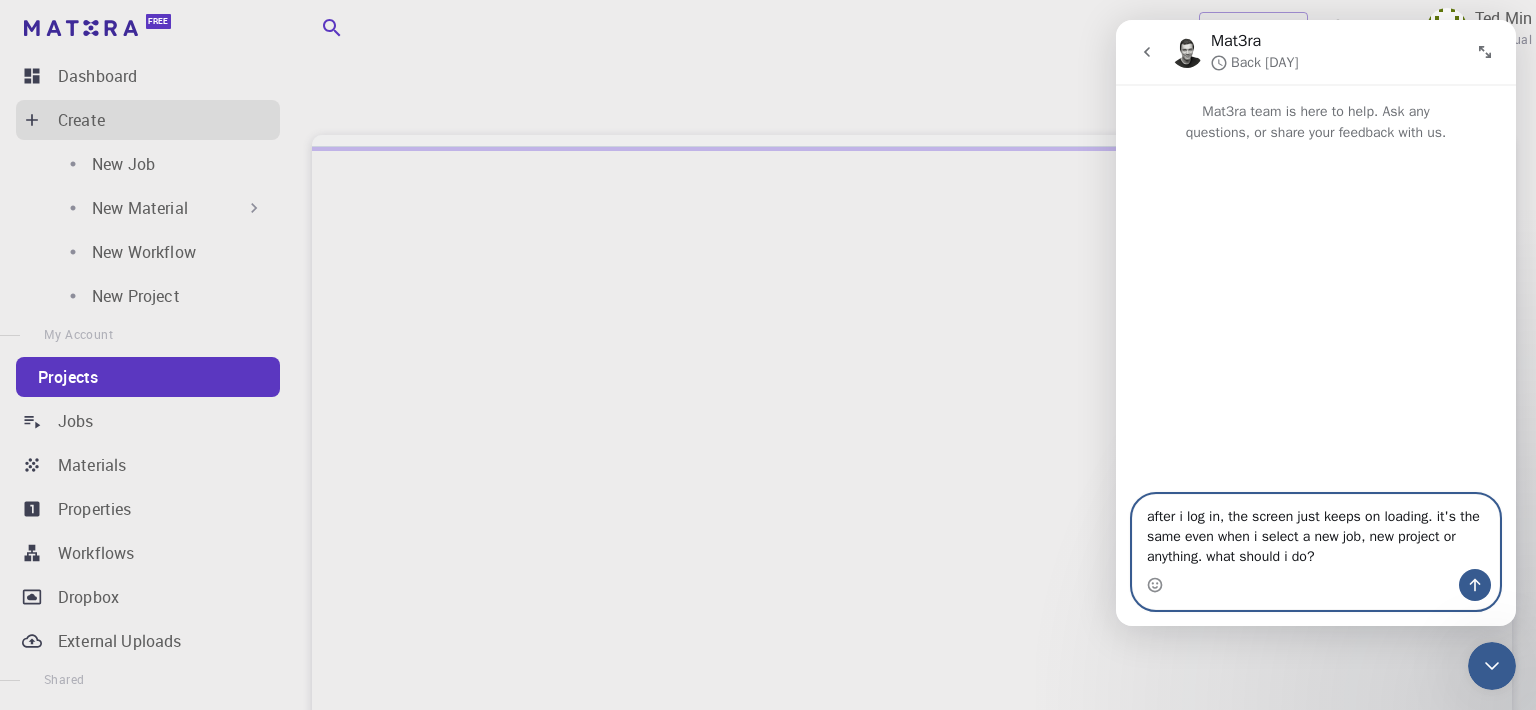 type 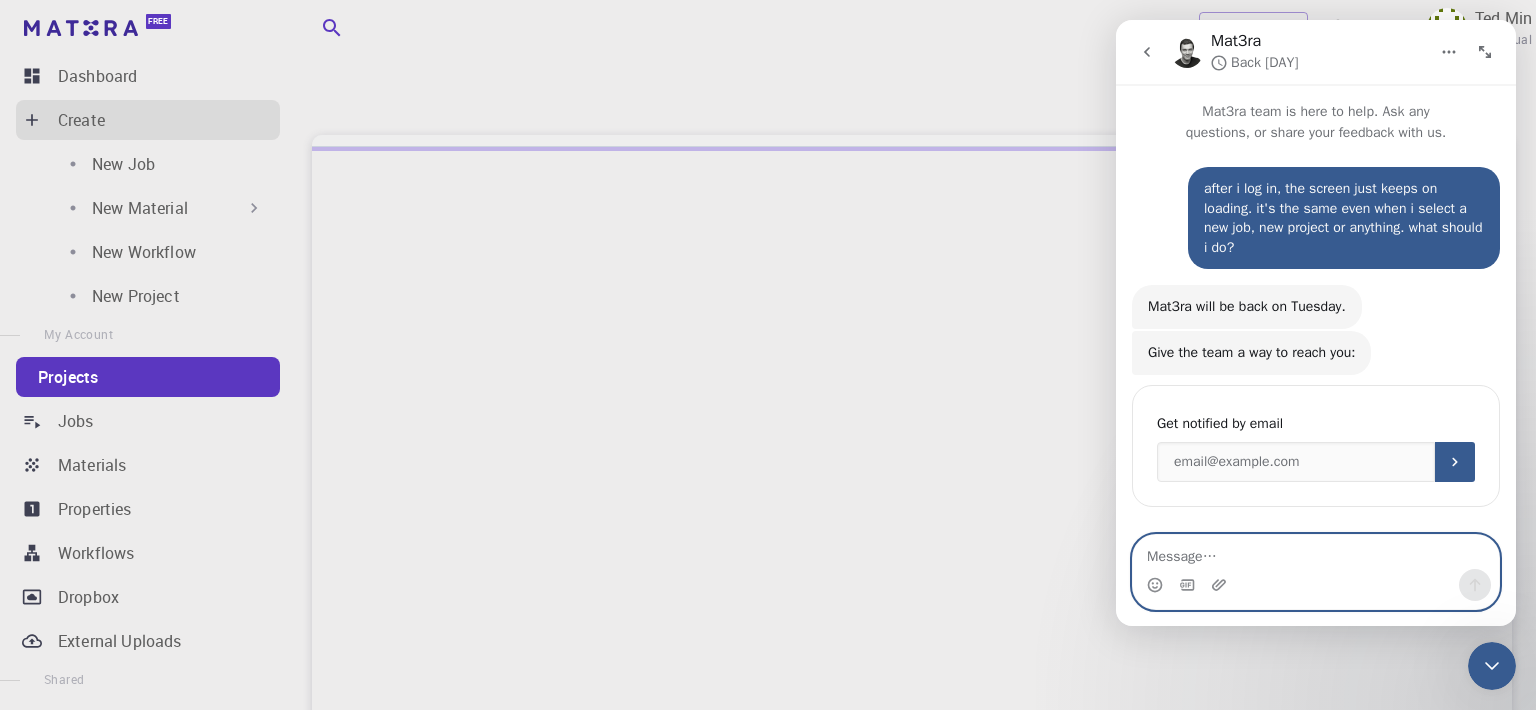 scroll, scrollTop: 56, scrollLeft: 0, axis: vertical 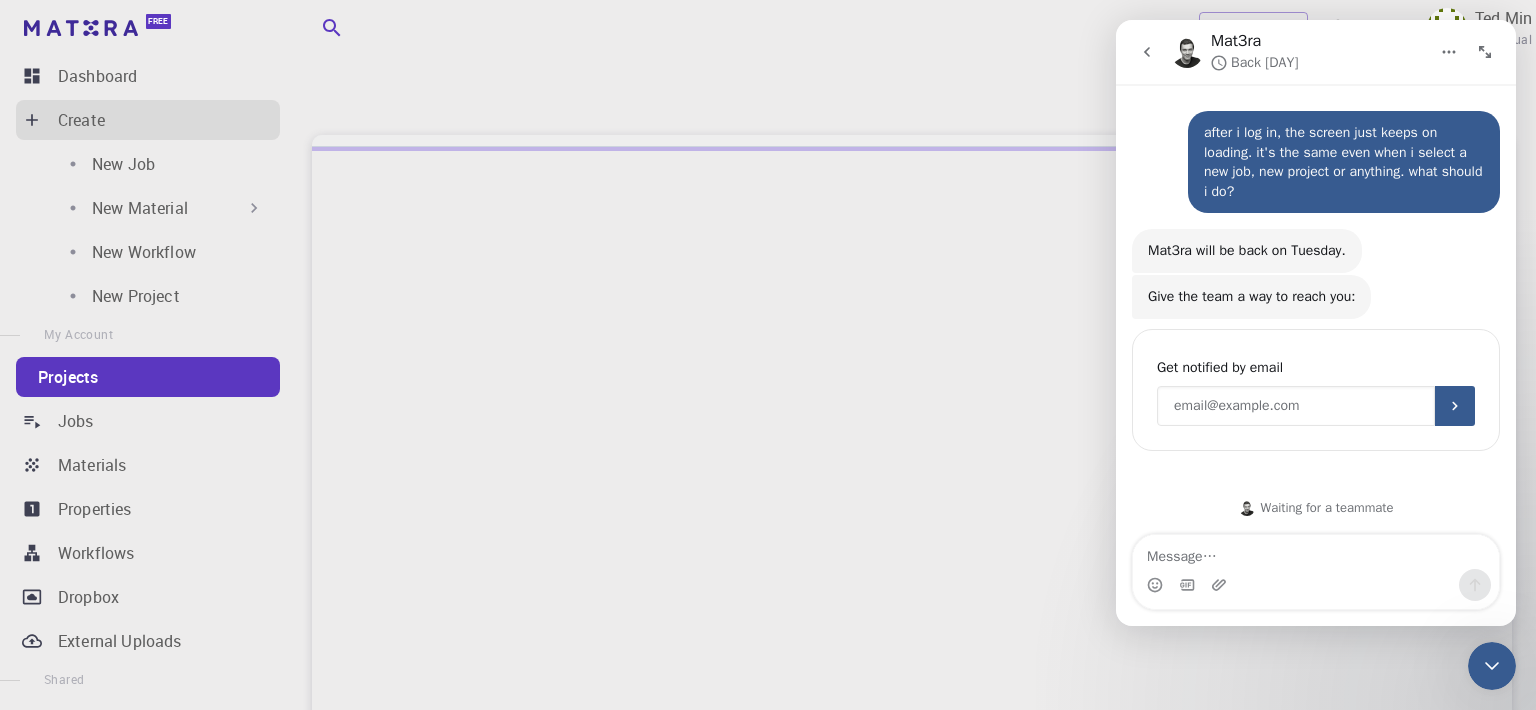 click at bounding box center (1296, 406) 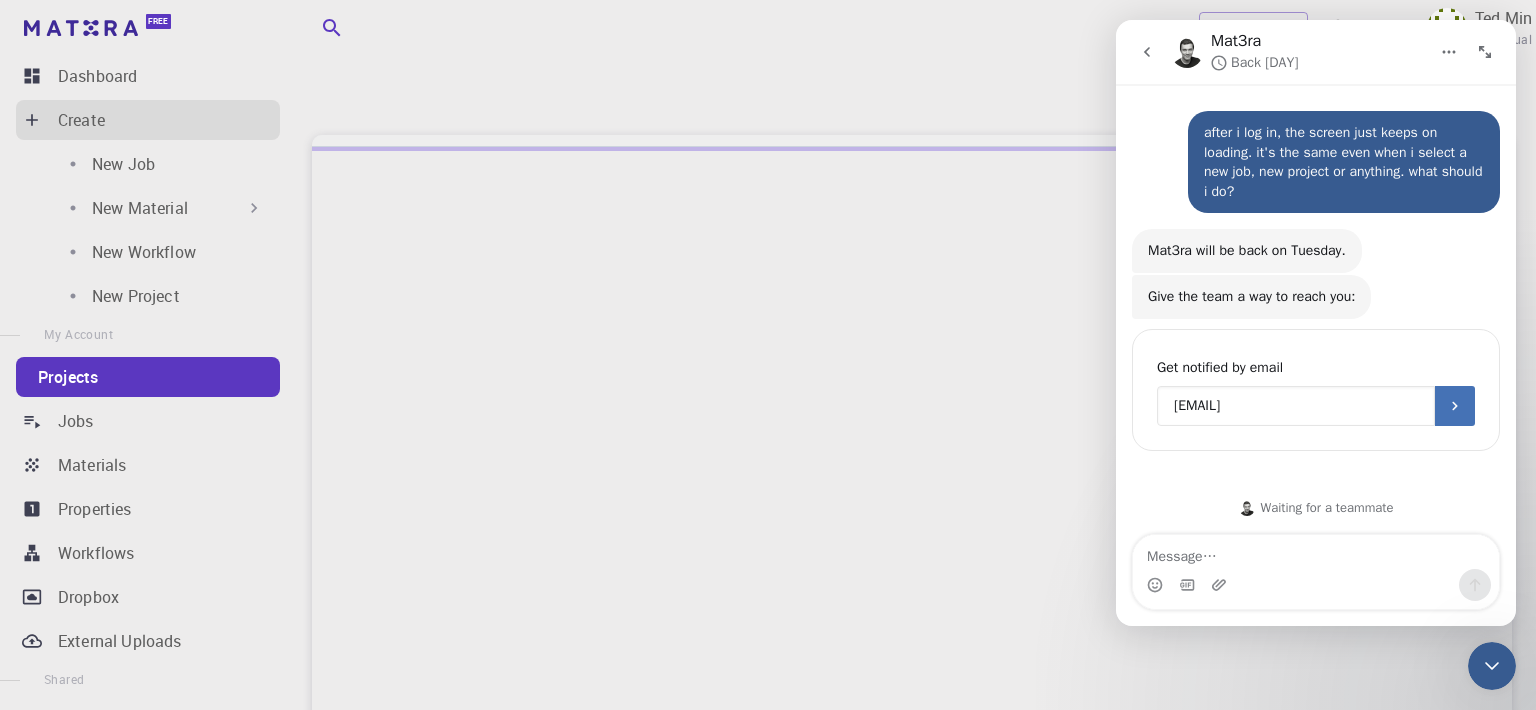 type on "[EMAIL]" 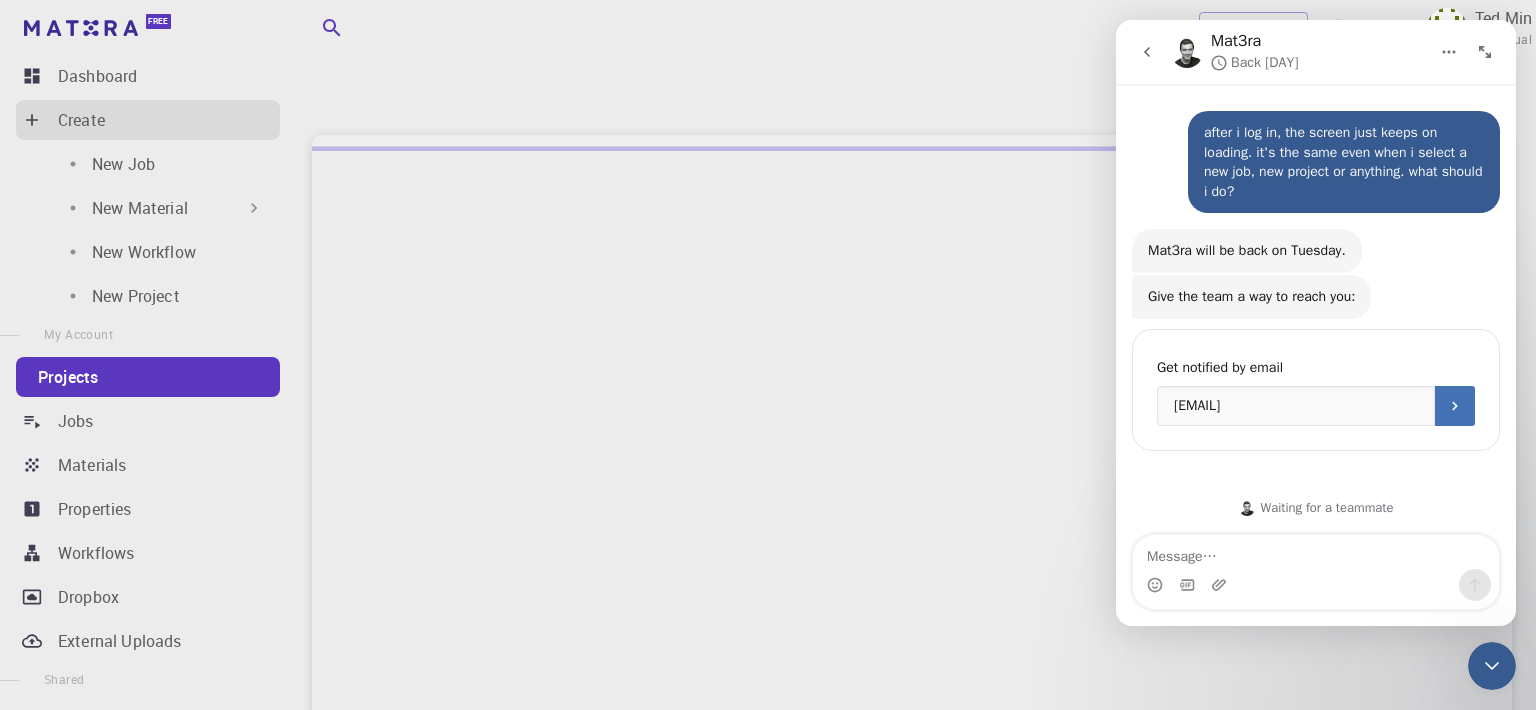 click at bounding box center [1455, 406] 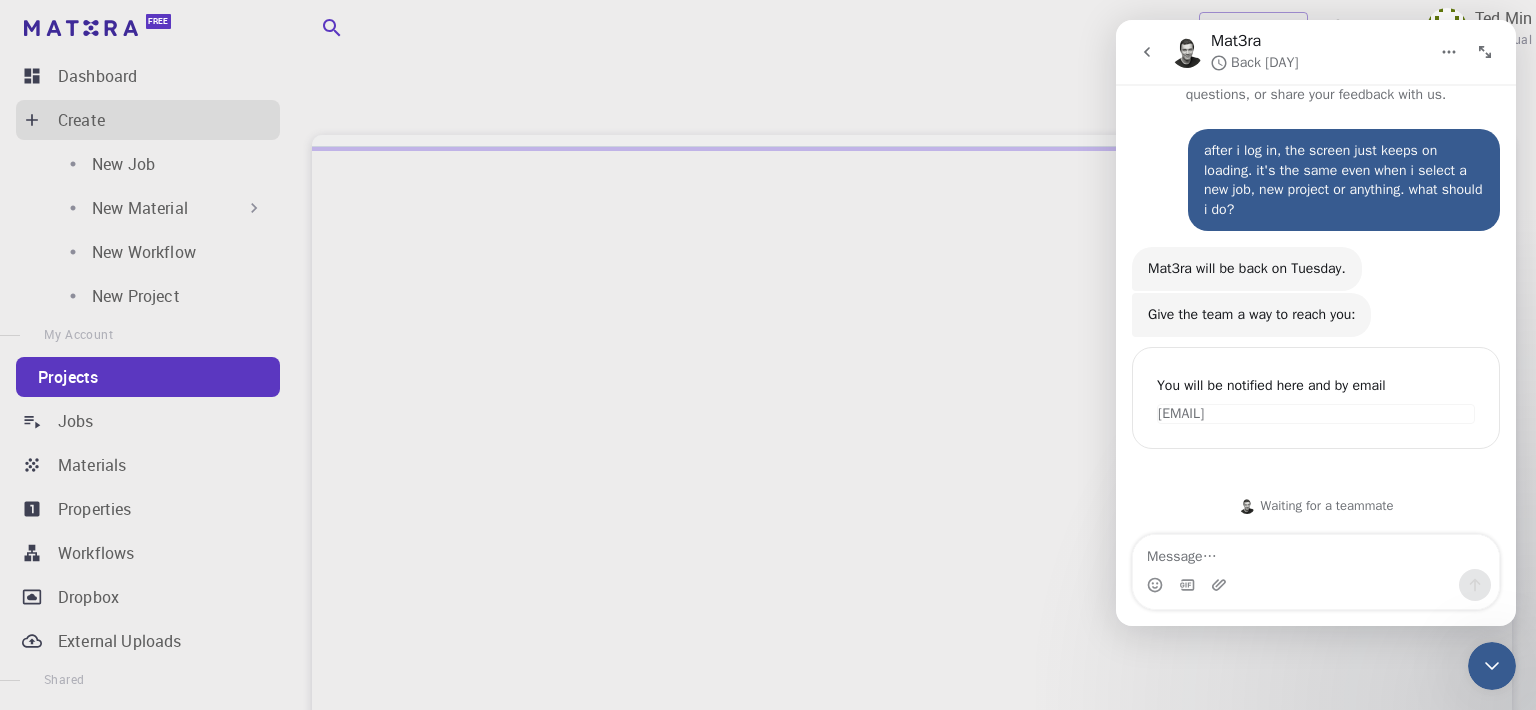 scroll, scrollTop: 36, scrollLeft: 0, axis: vertical 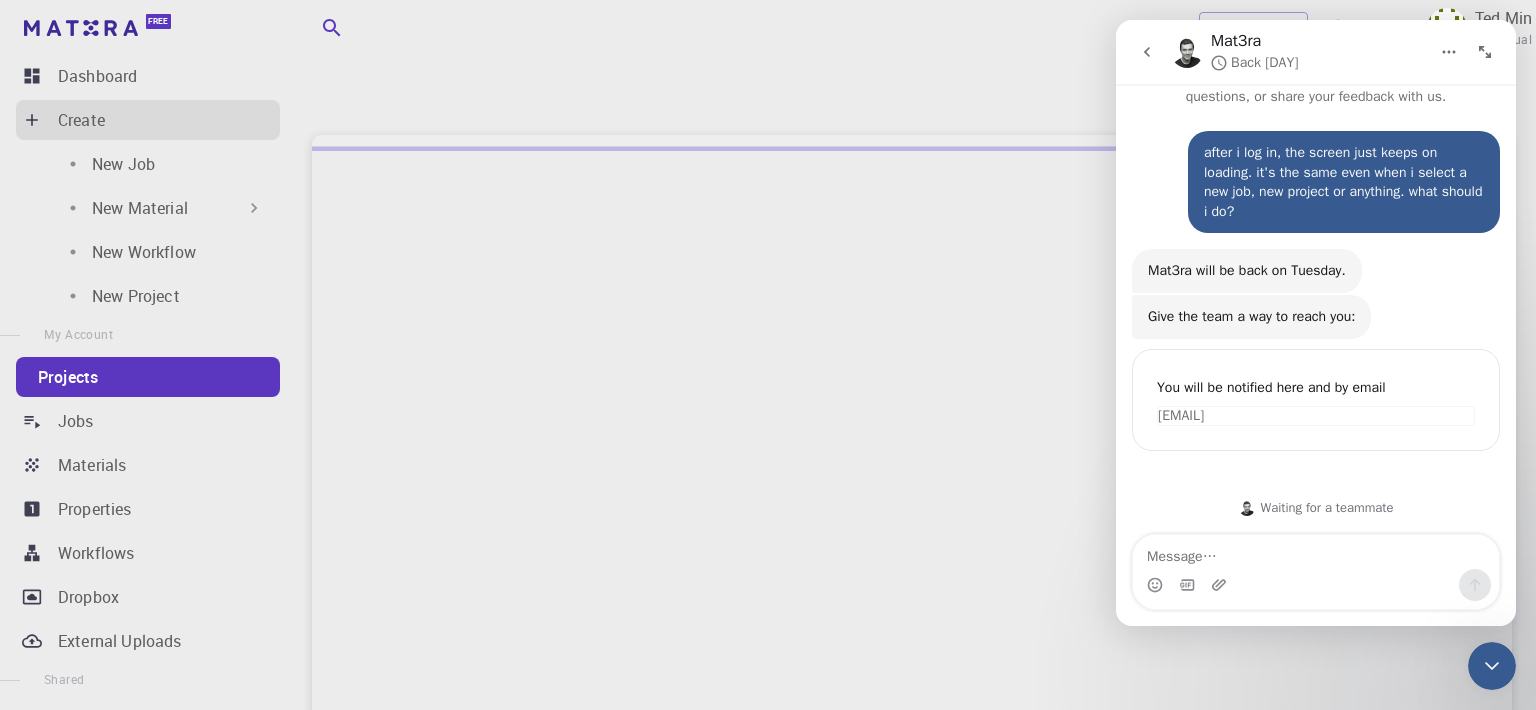click at bounding box center [912, 582] 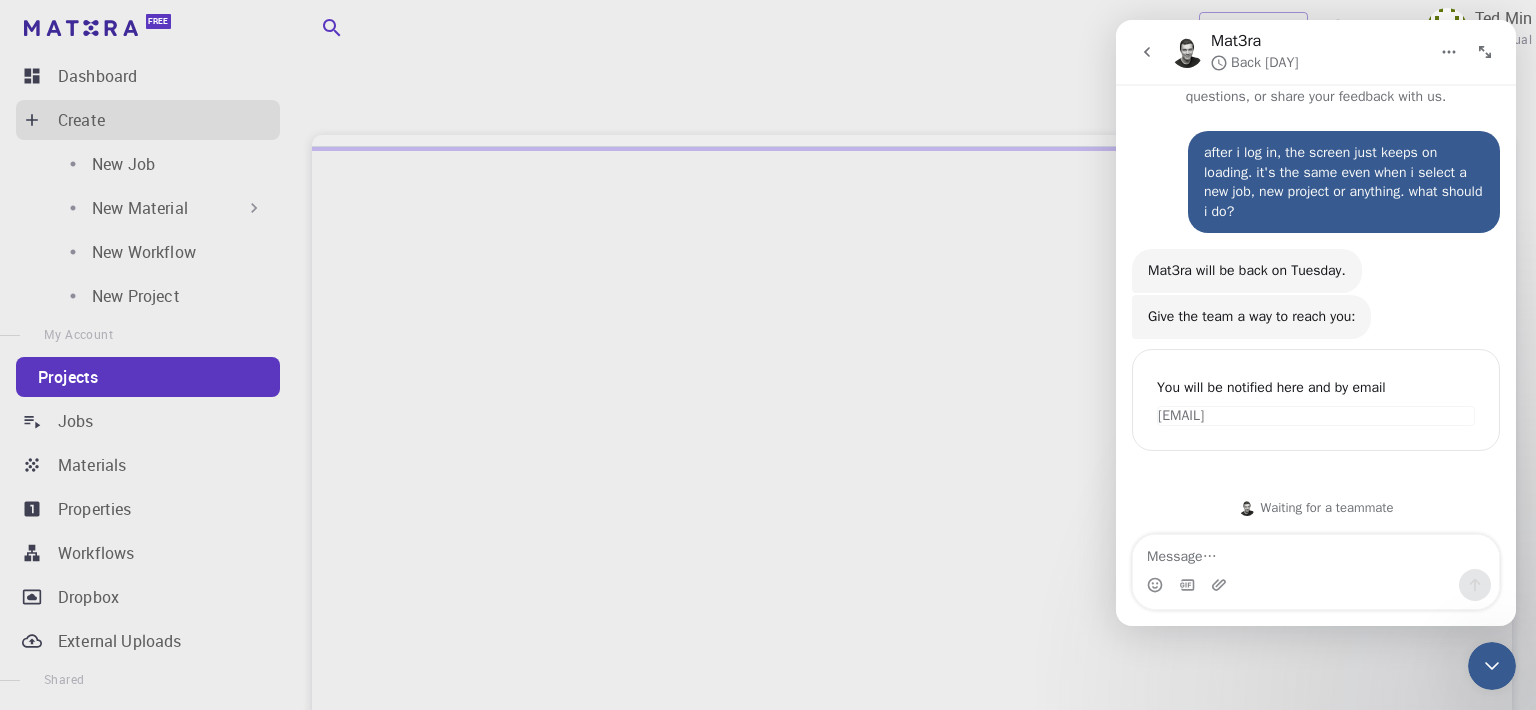 click at bounding box center [912, 582] 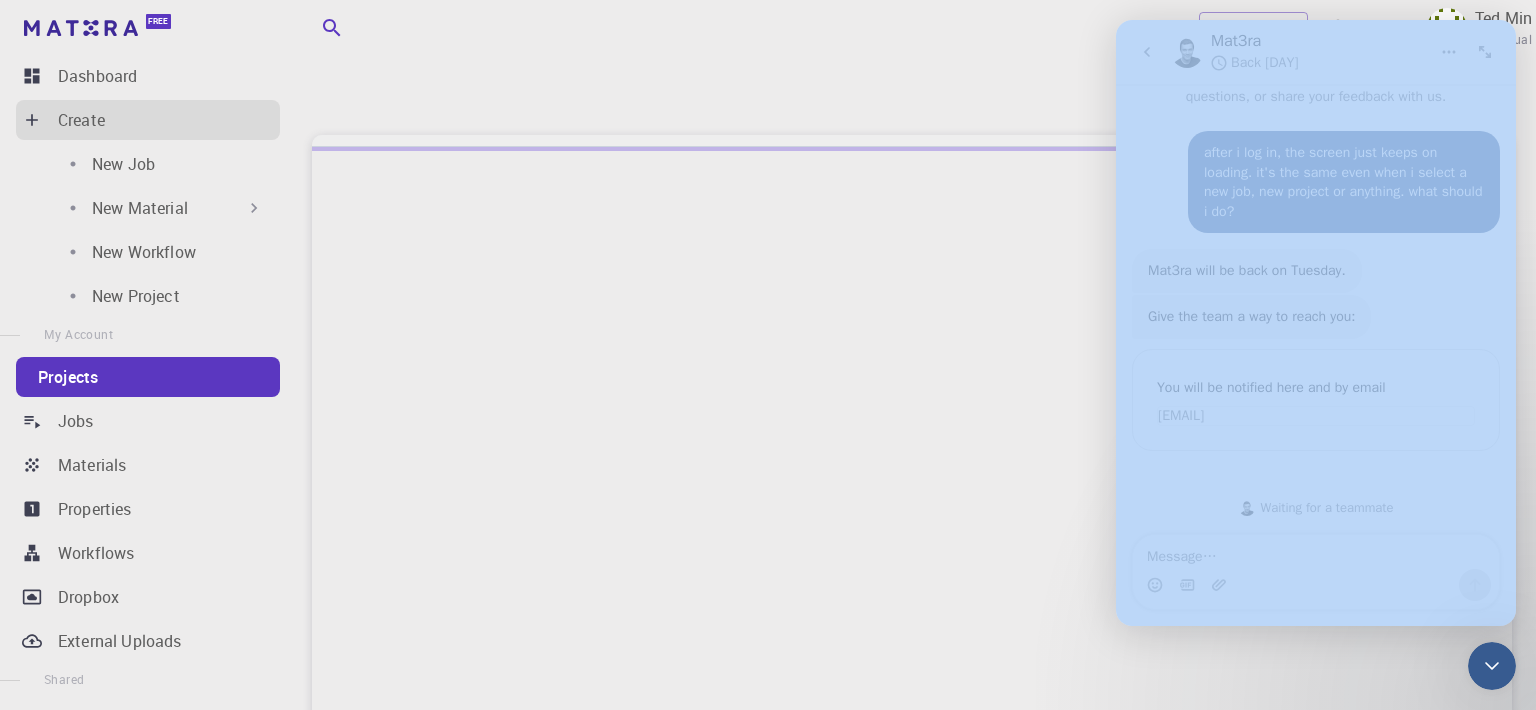 drag, startPoint x: 2869, startPoint y: 1349, endPoint x: 1500, endPoint y: 678, distance: 1524.599 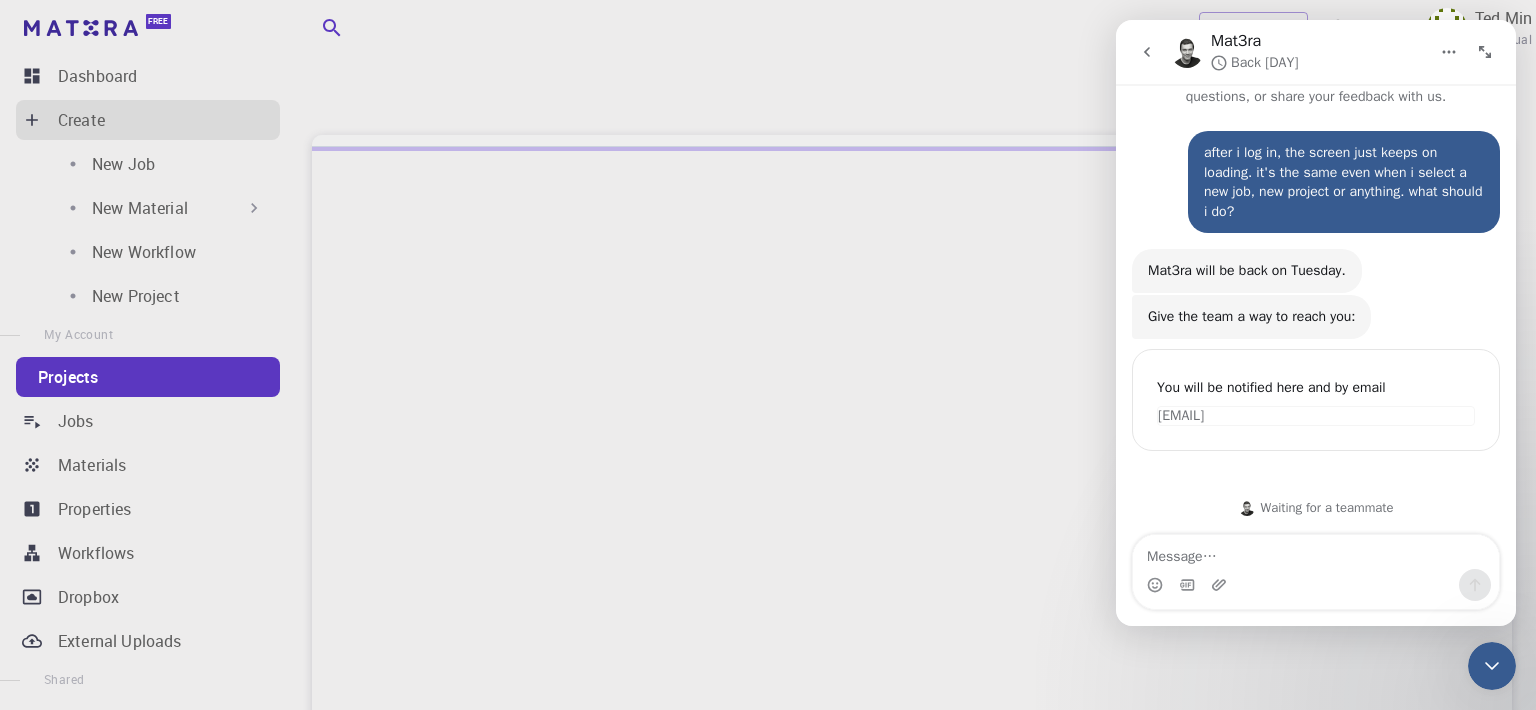 click at bounding box center (1492, 666) 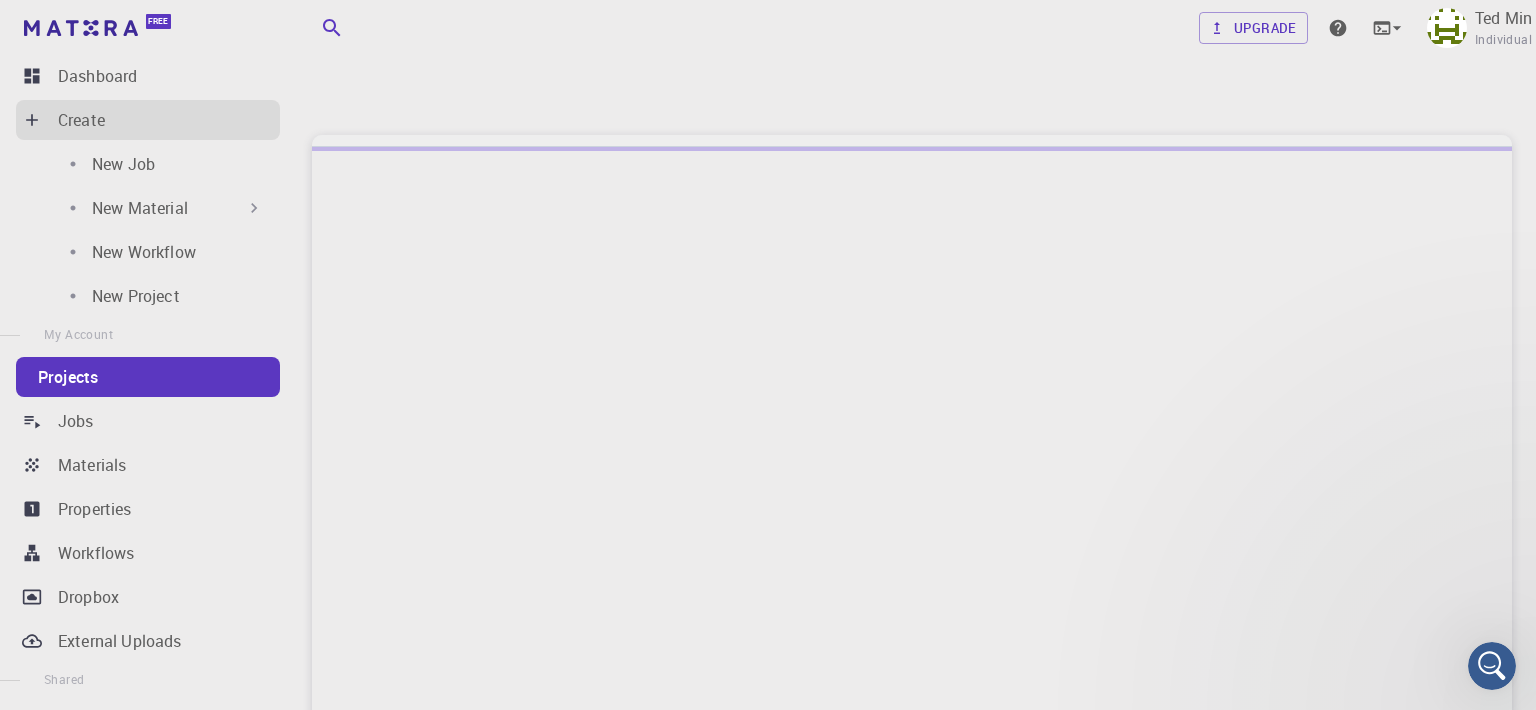 scroll, scrollTop: 0, scrollLeft: 0, axis: both 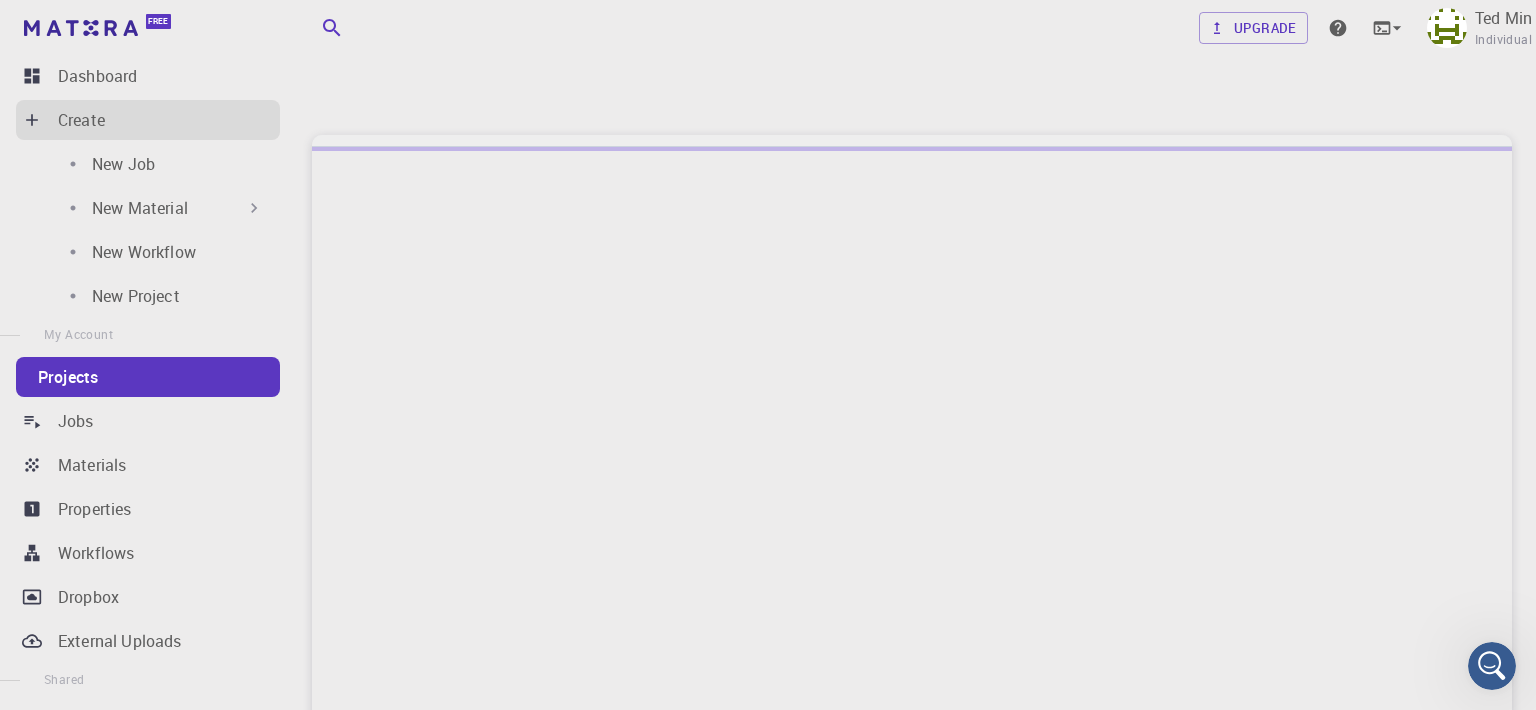 click on "Projects" at bounding box center (68, 377) 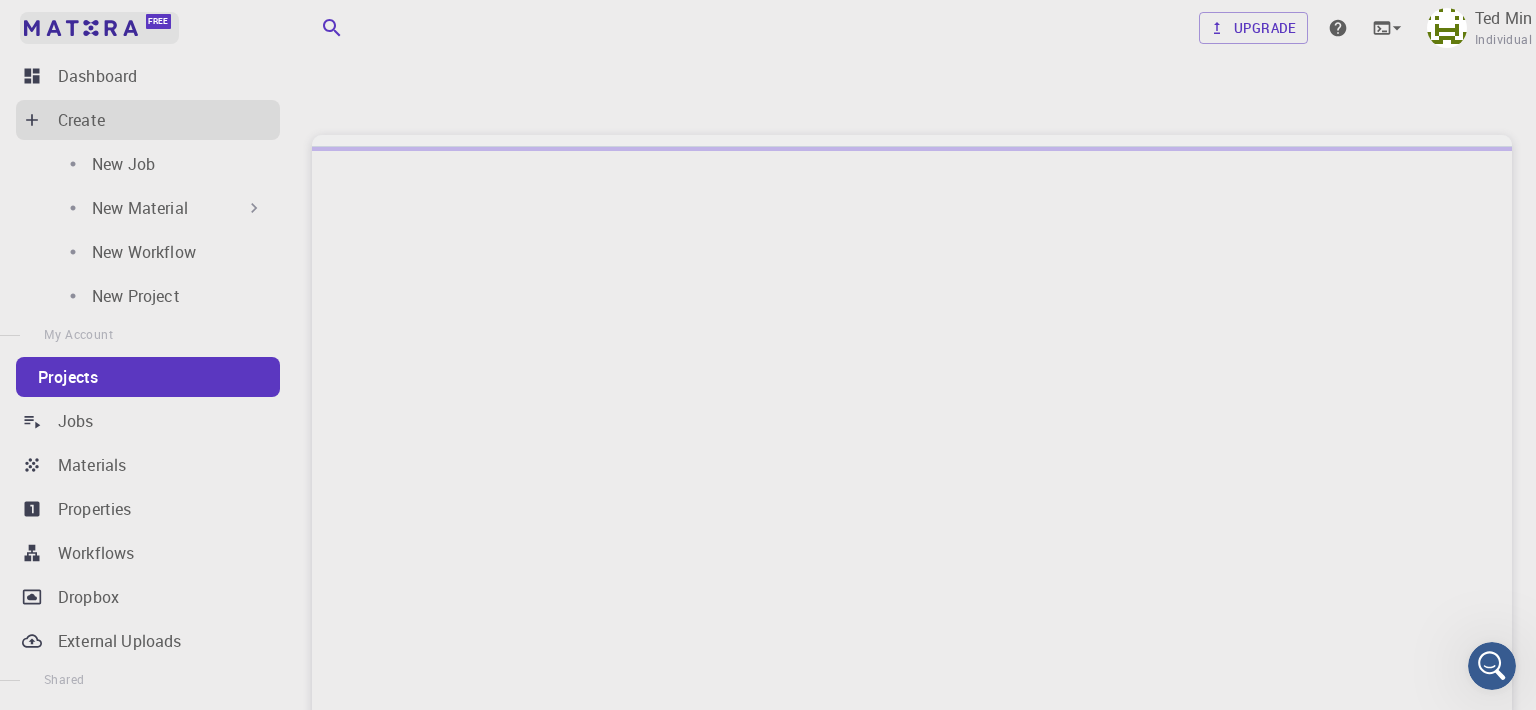 click at bounding box center [81, 28] 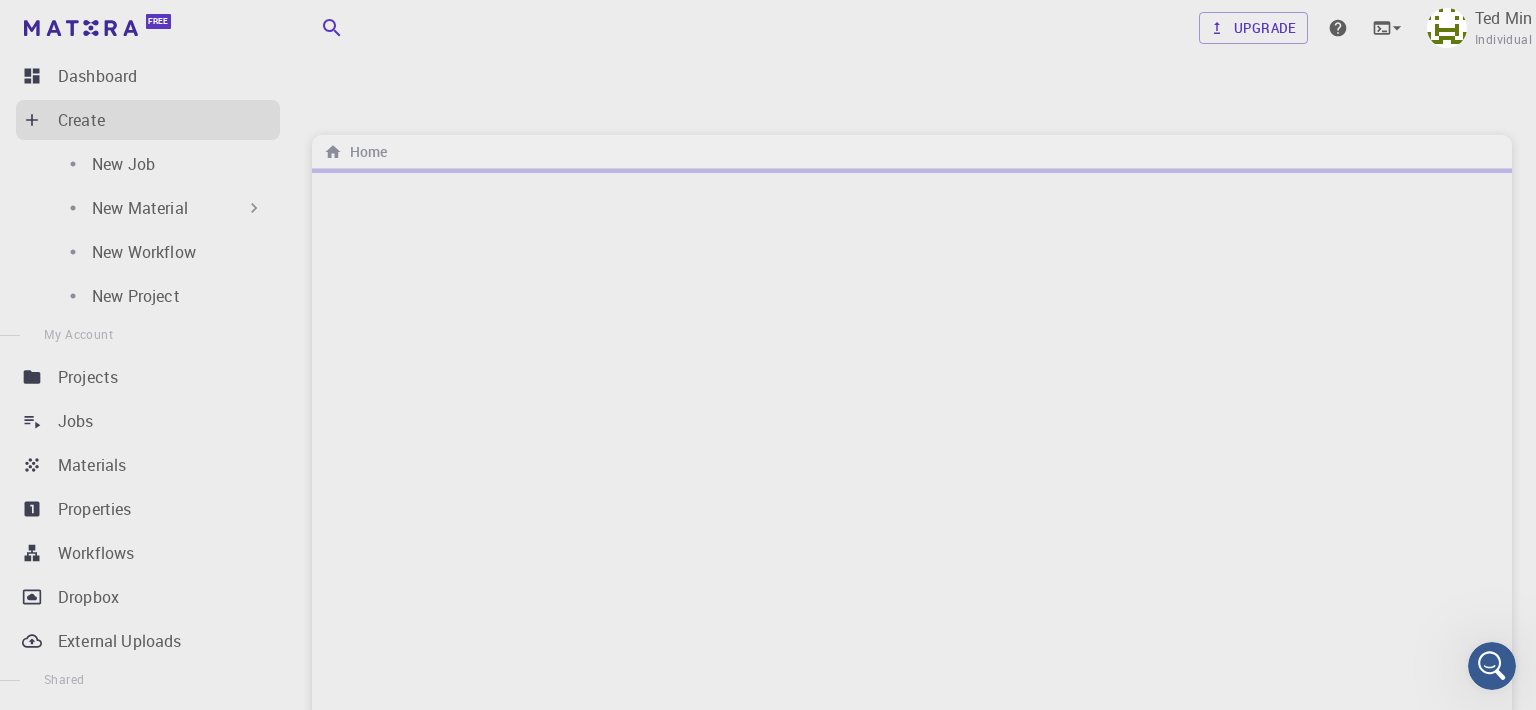 click on "Free" at bounding box center [144, 28] 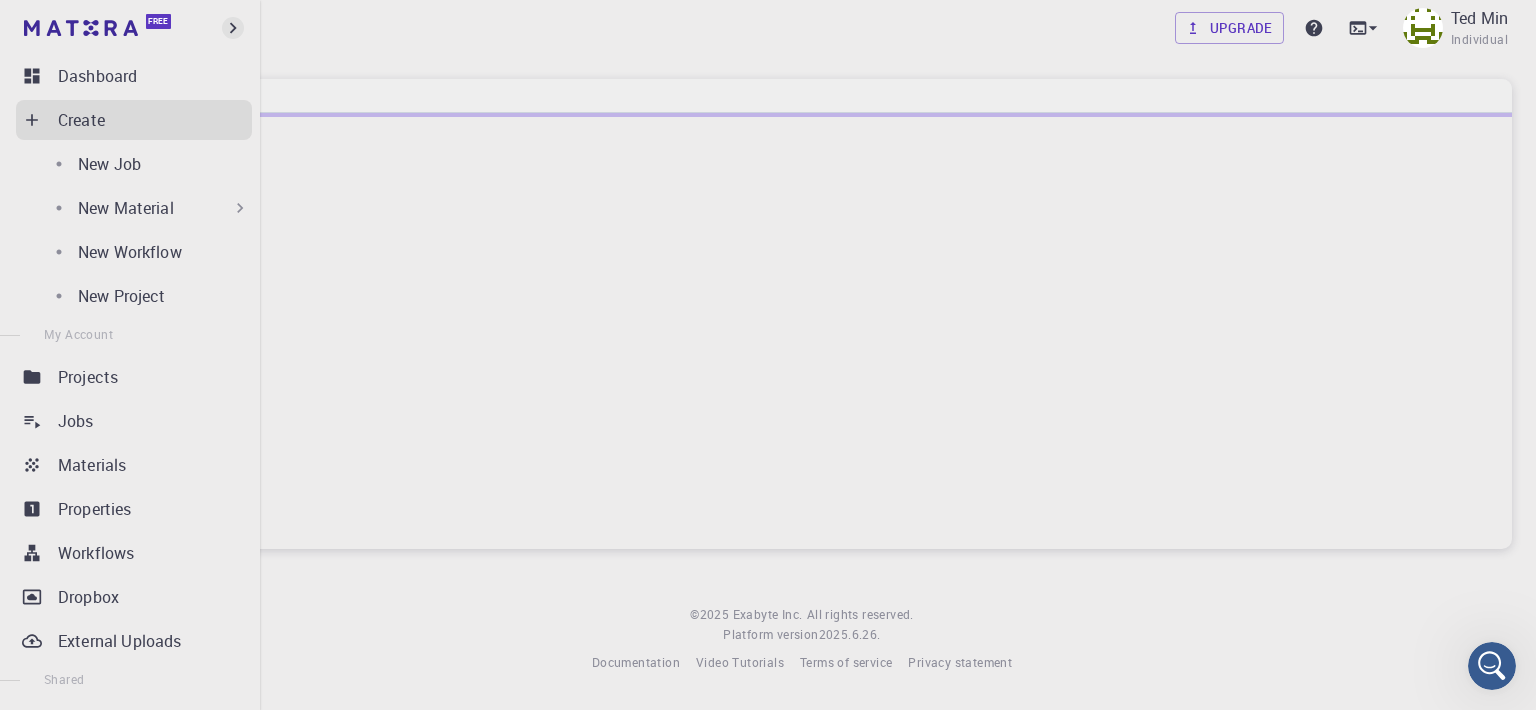 click 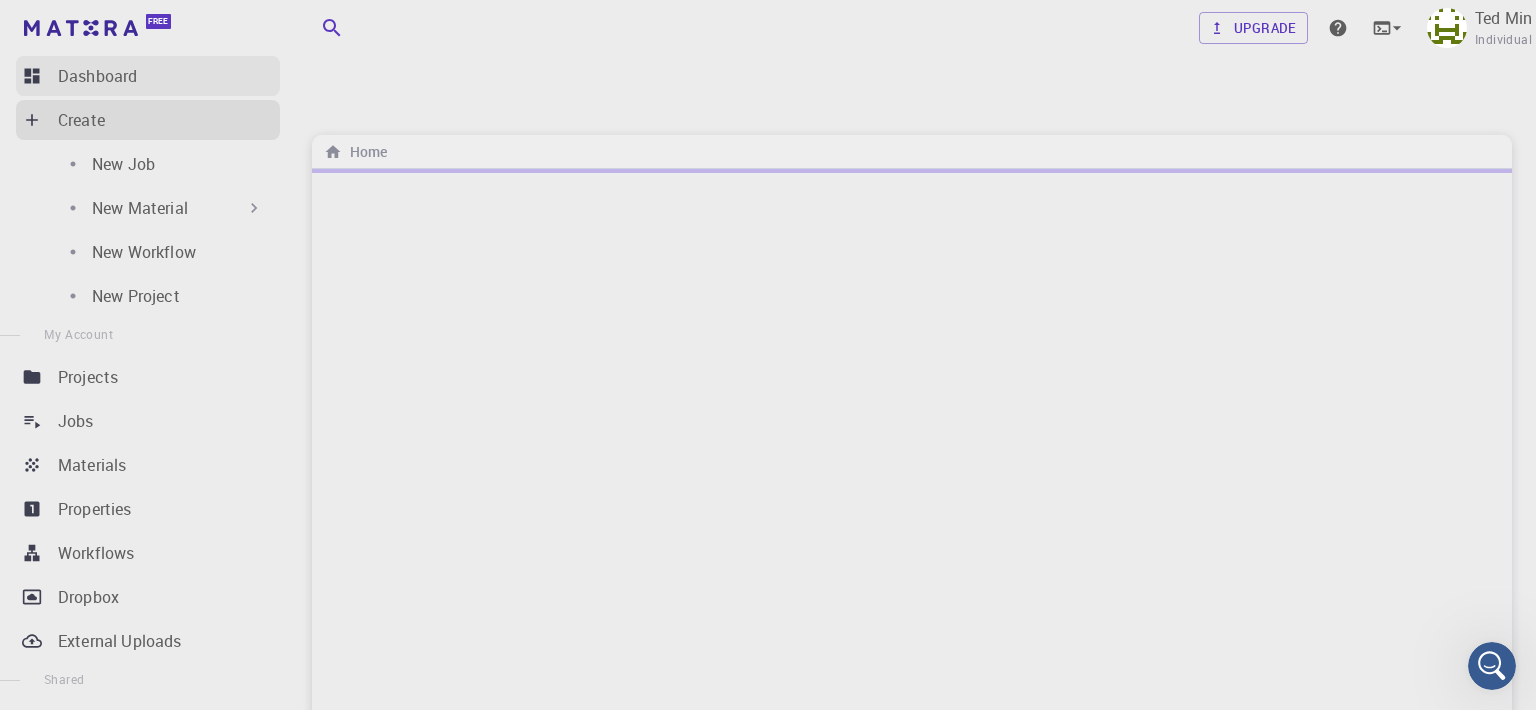 click on "Dashboard" at bounding box center (148, 76) 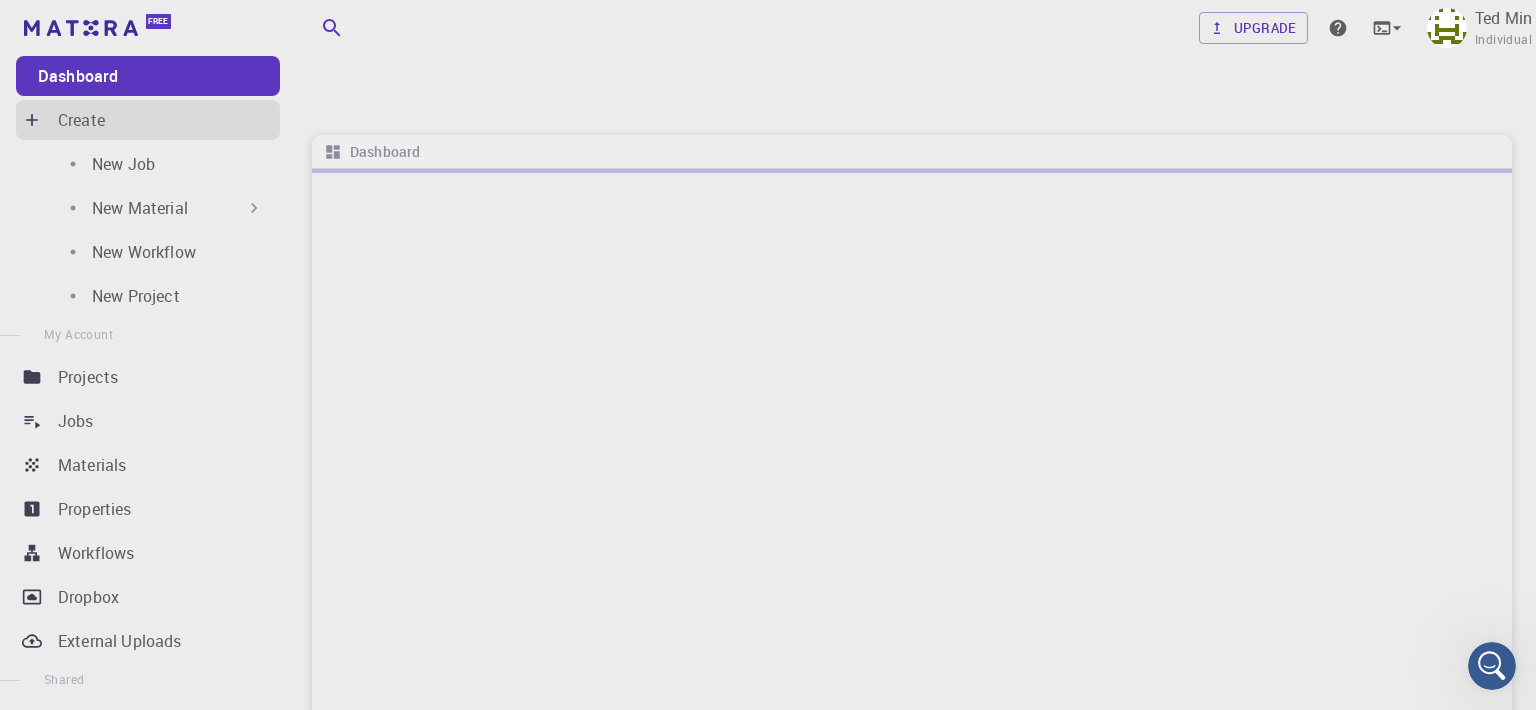 click on "Free" at bounding box center [144, 28] 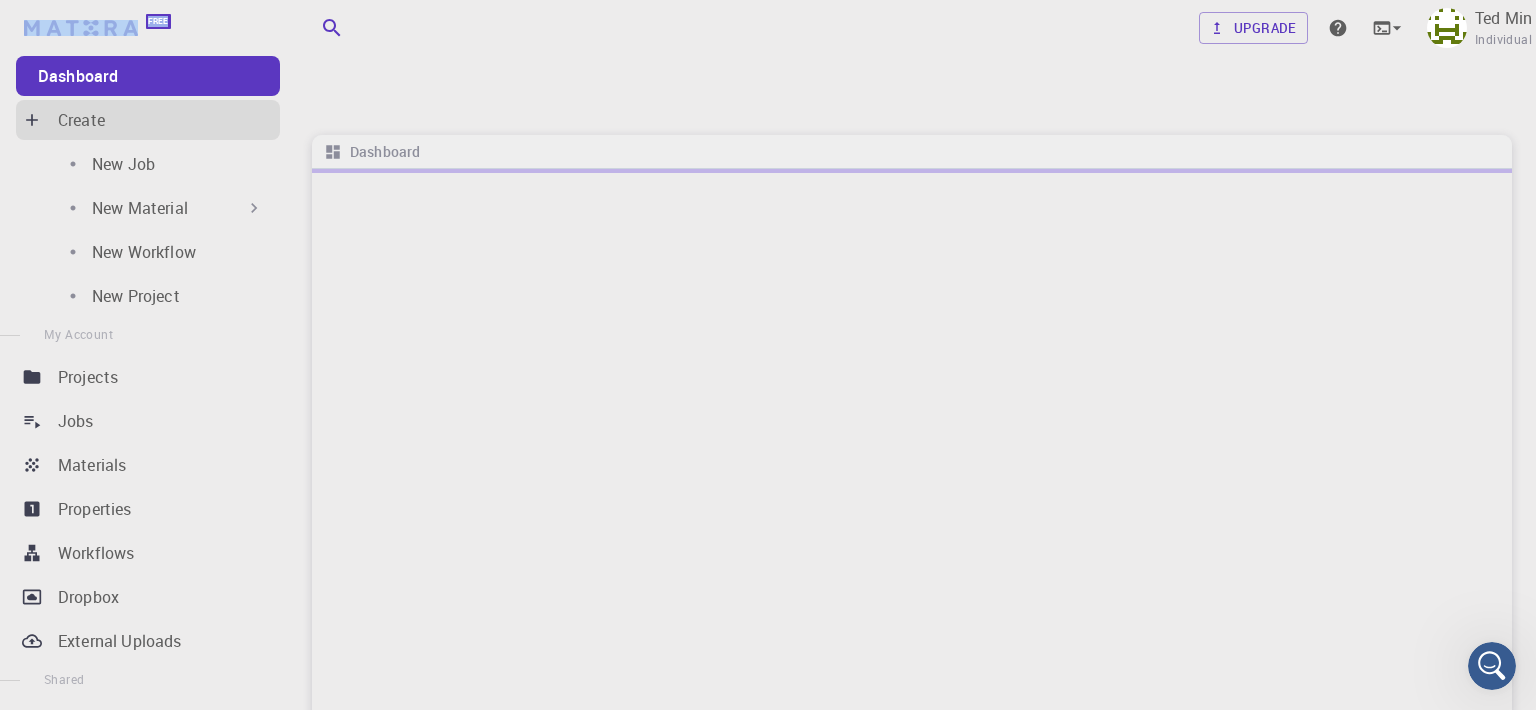 click on "Free" at bounding box center (144, 28) 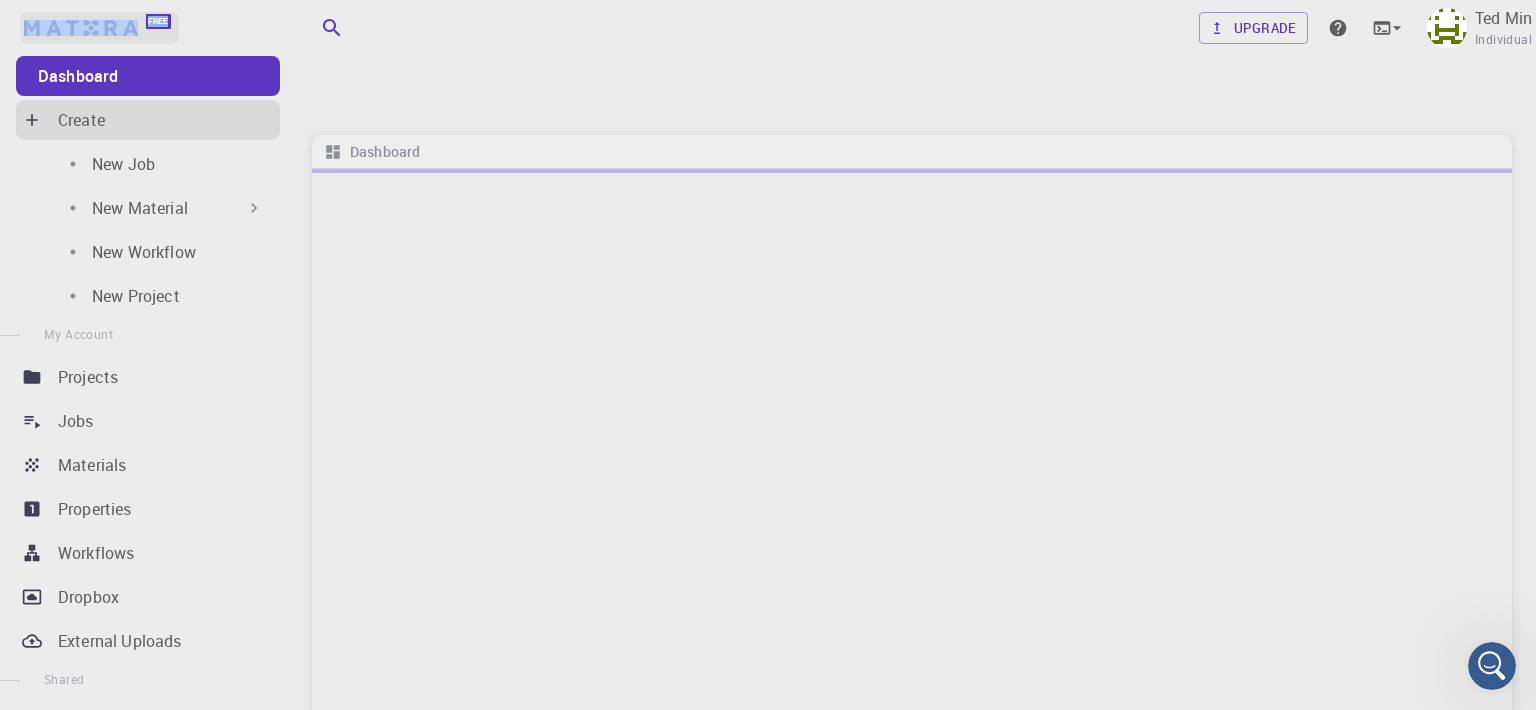 click on "Free" at bounding box center [99, 28] 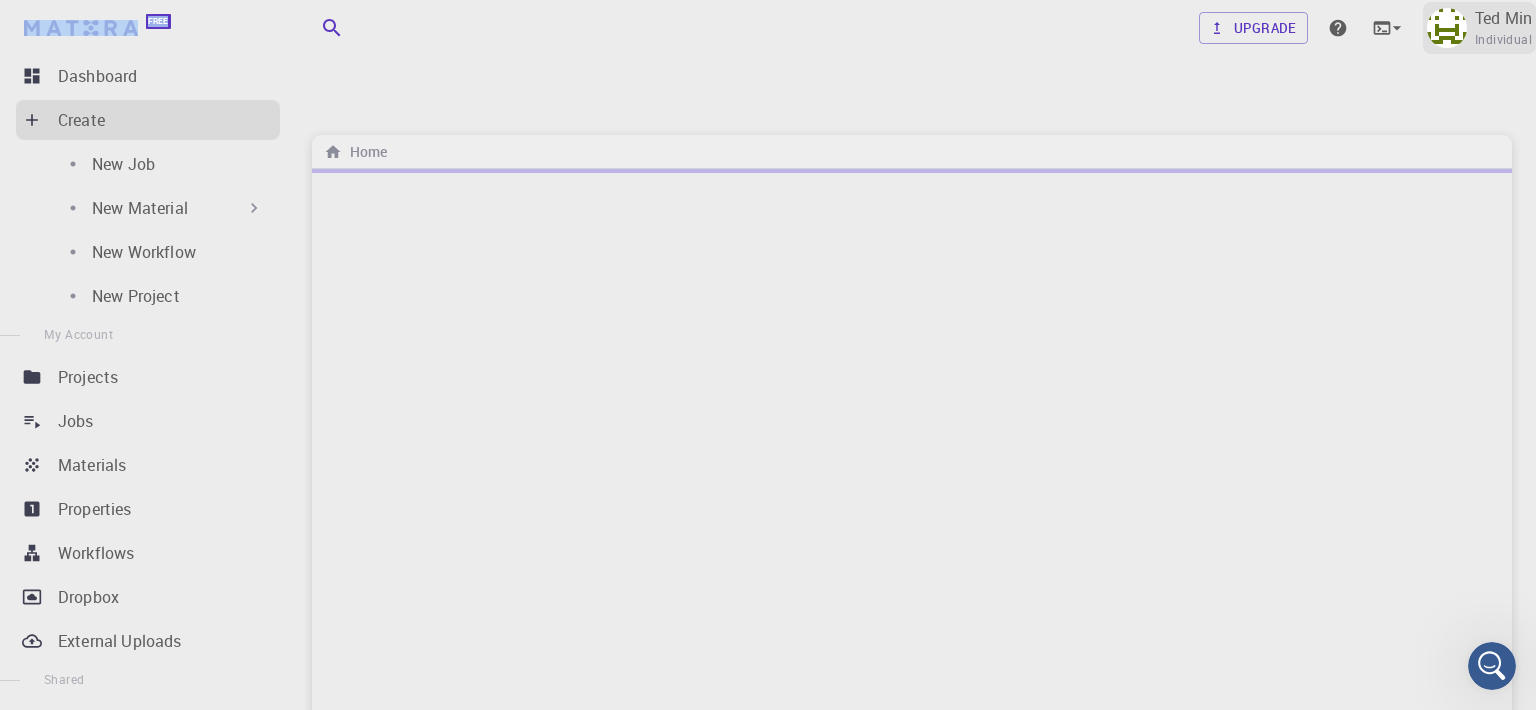 click at bounding box center [1447, 28] 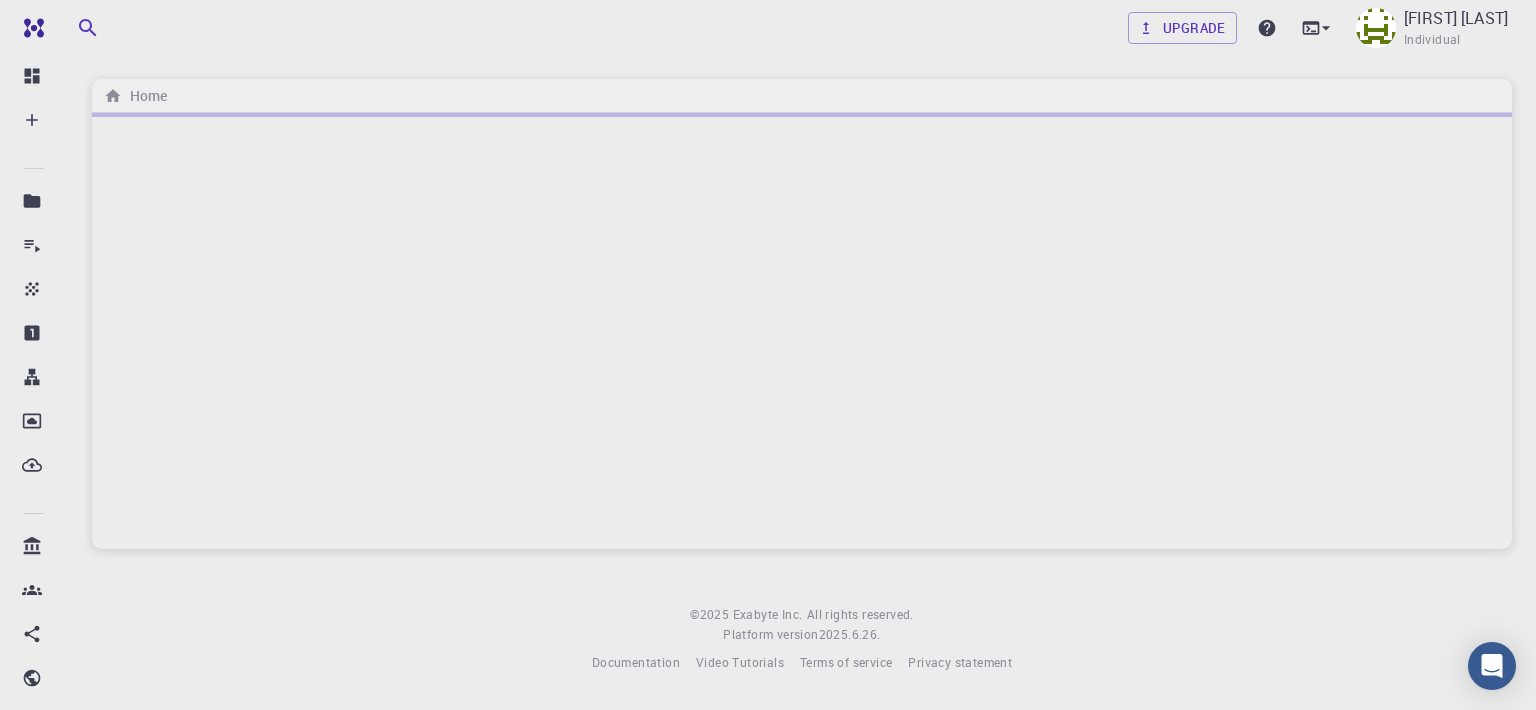 scroll, scrollTop: 0, scrollLeft: 0, axis: both 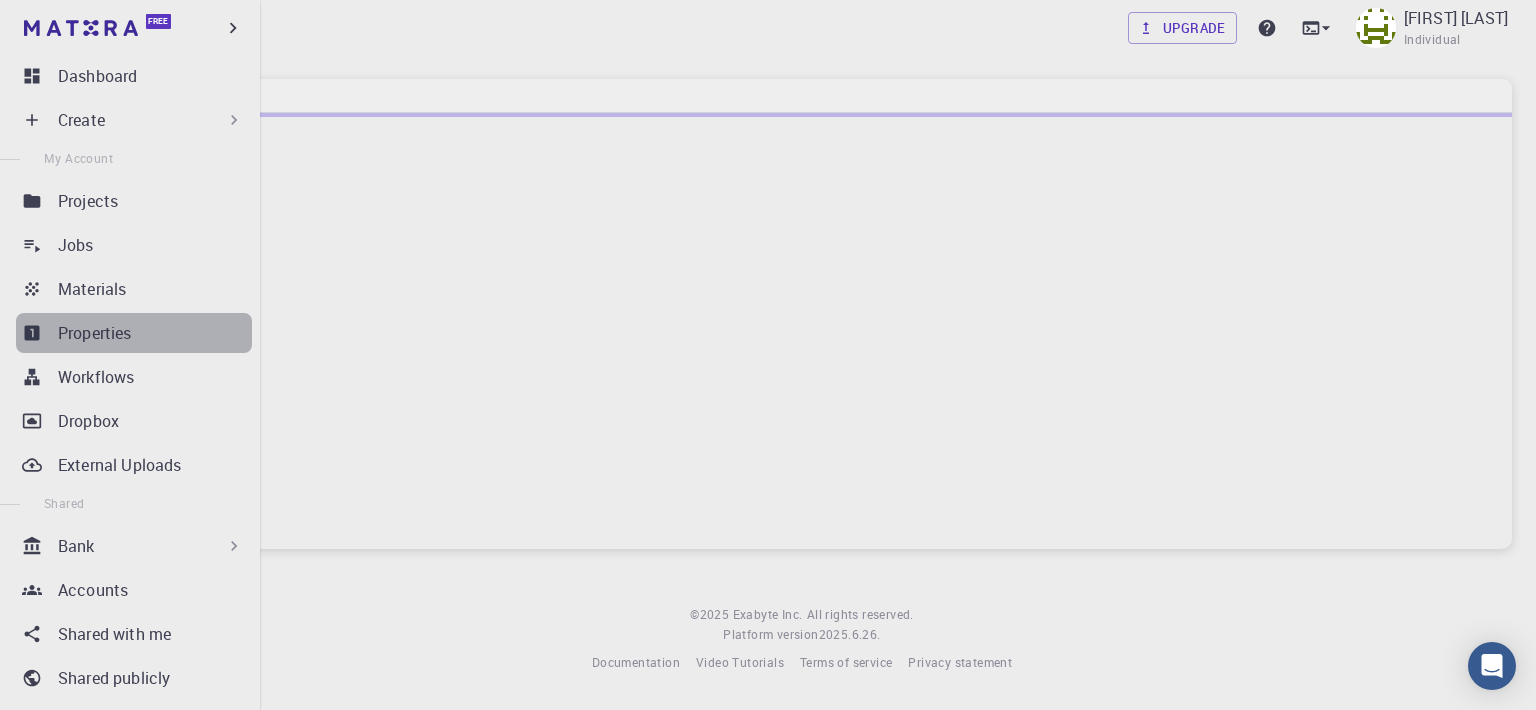 click on "Properties" at bounding box center [134, 333] 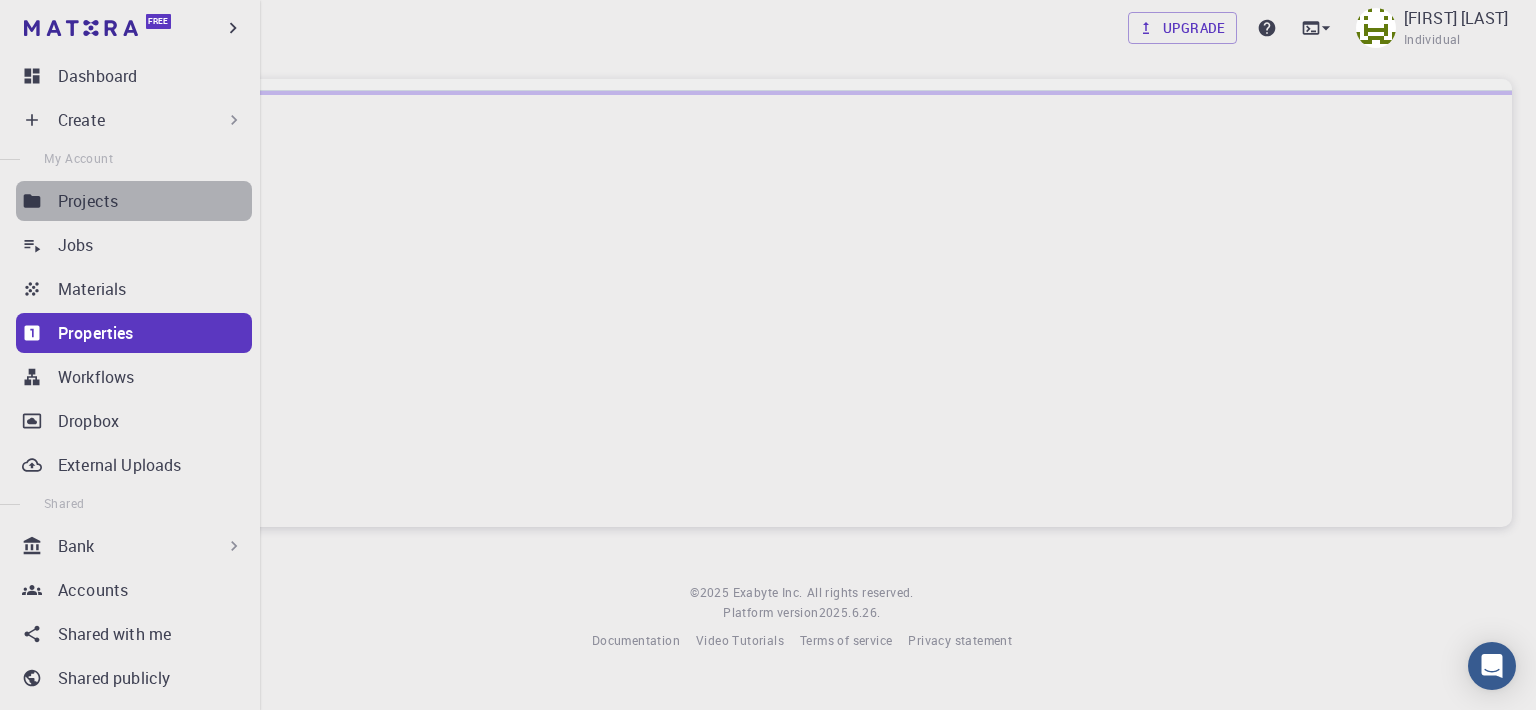 click on "Projects" at bounding box center (88, 201) 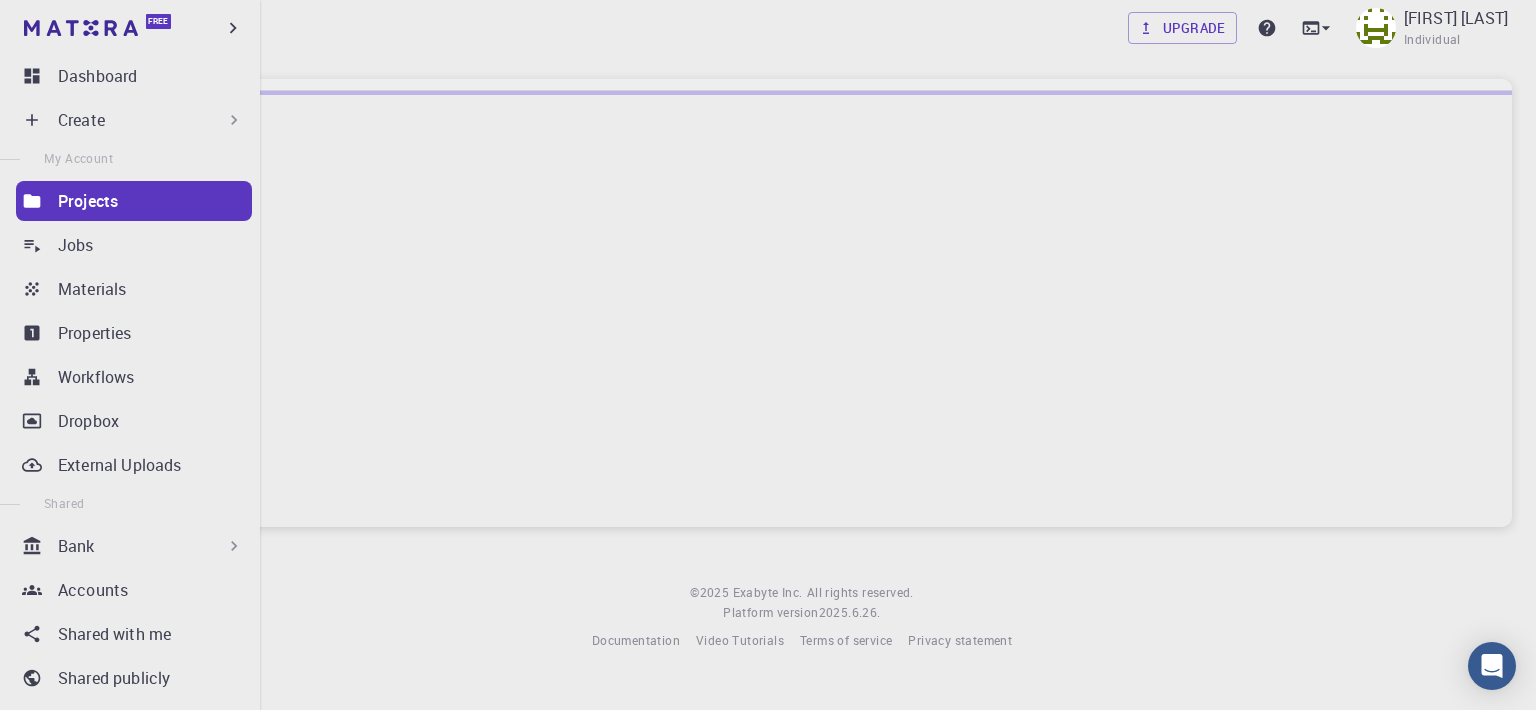 click on "Create" at bounding box center [151, 120] 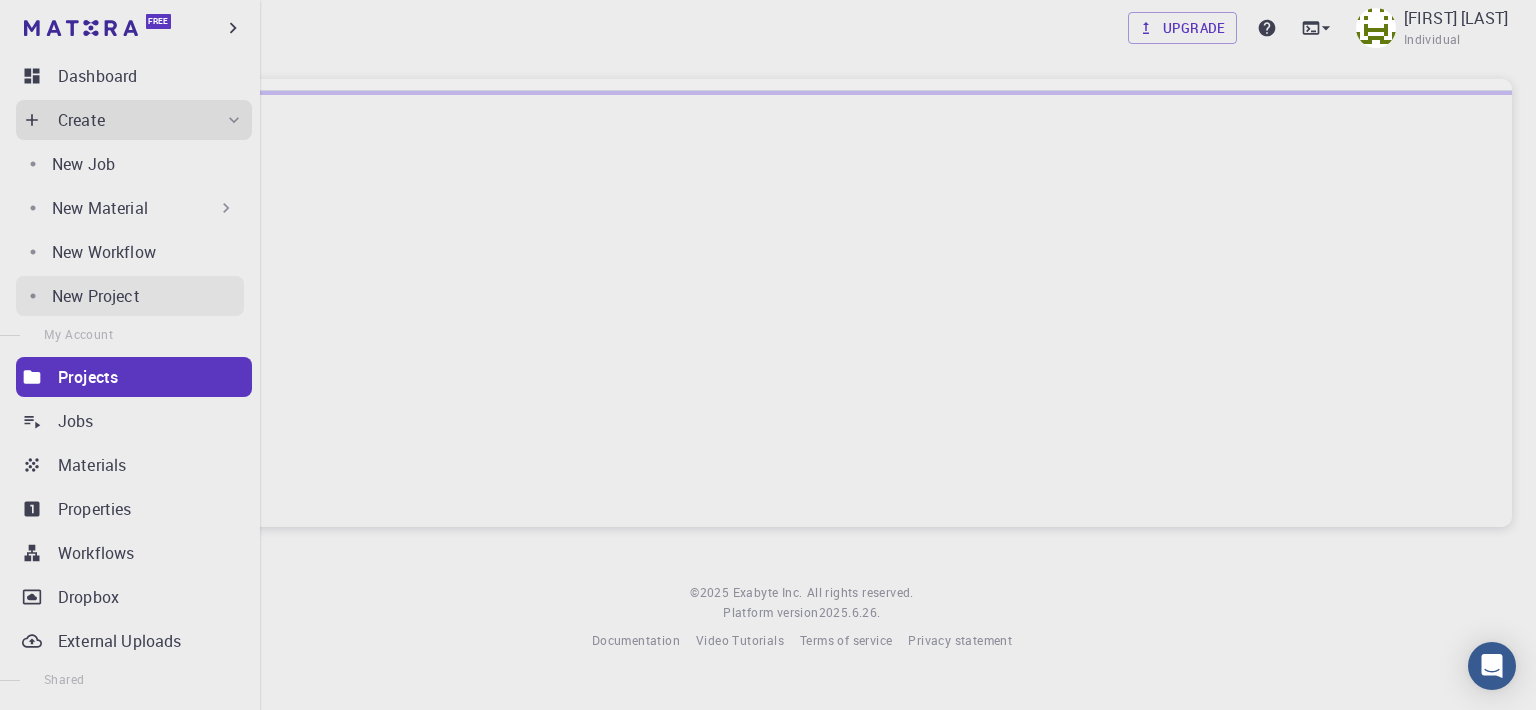 click on "New Project" at bounding box center [96, 296] 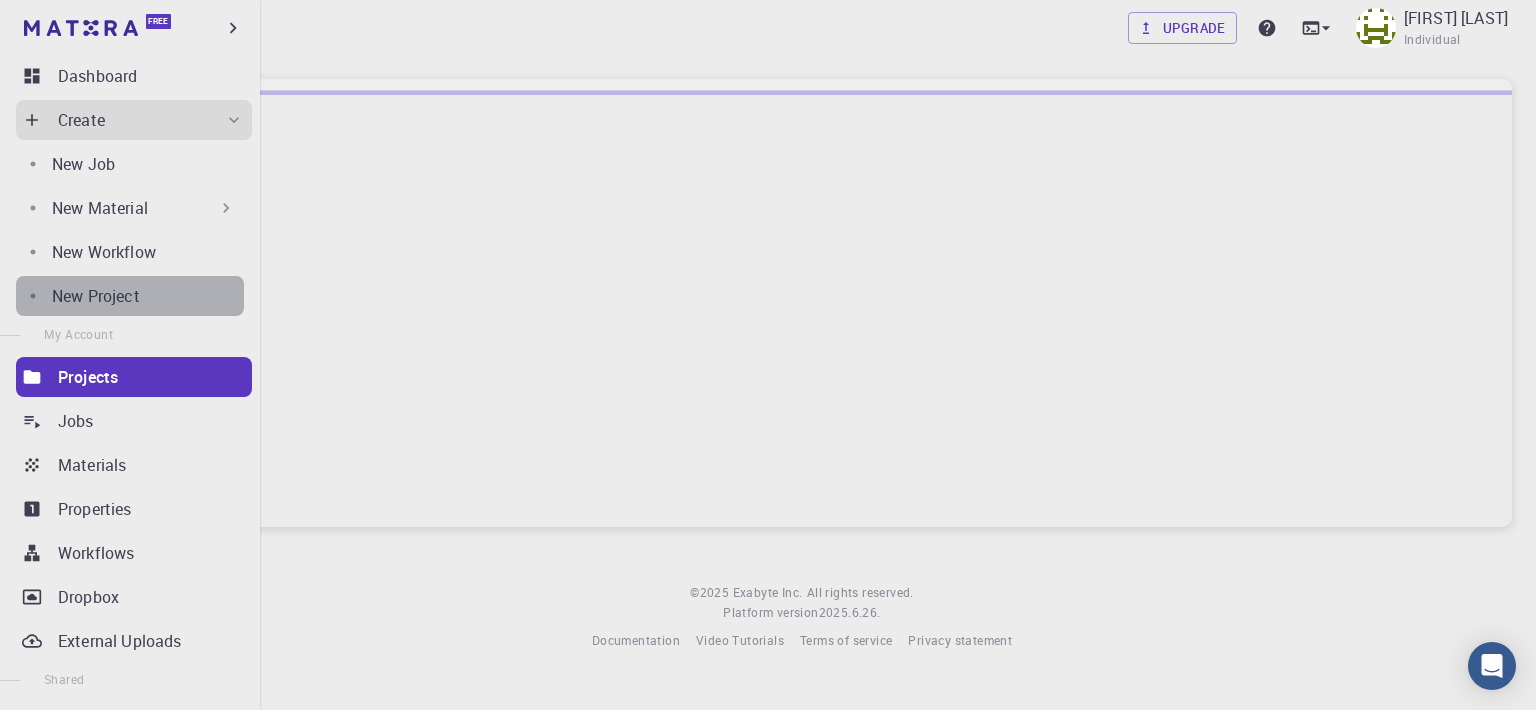 click on "New Project" at bounding box center (96, 296) 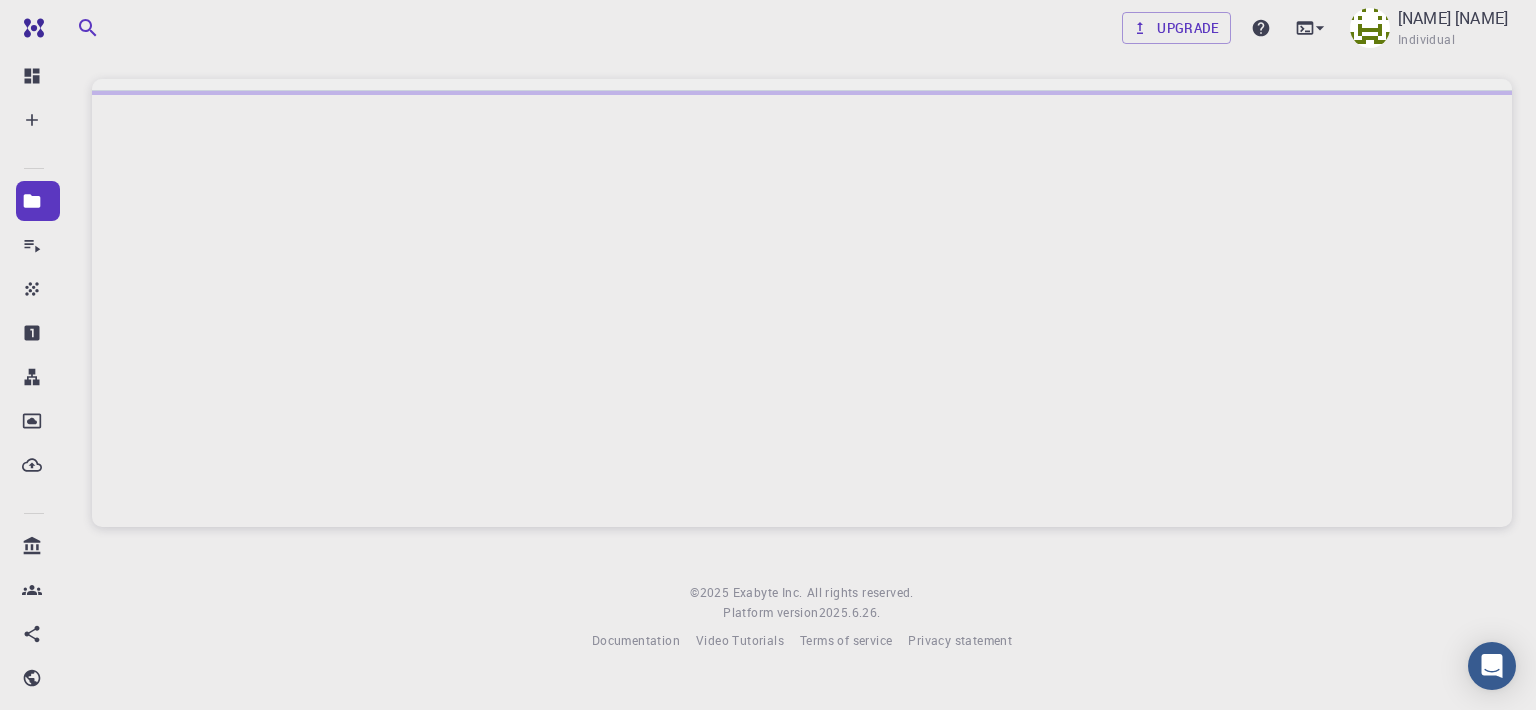 scroll, scrollTop: 0, scrollLeft: 0, axis: both 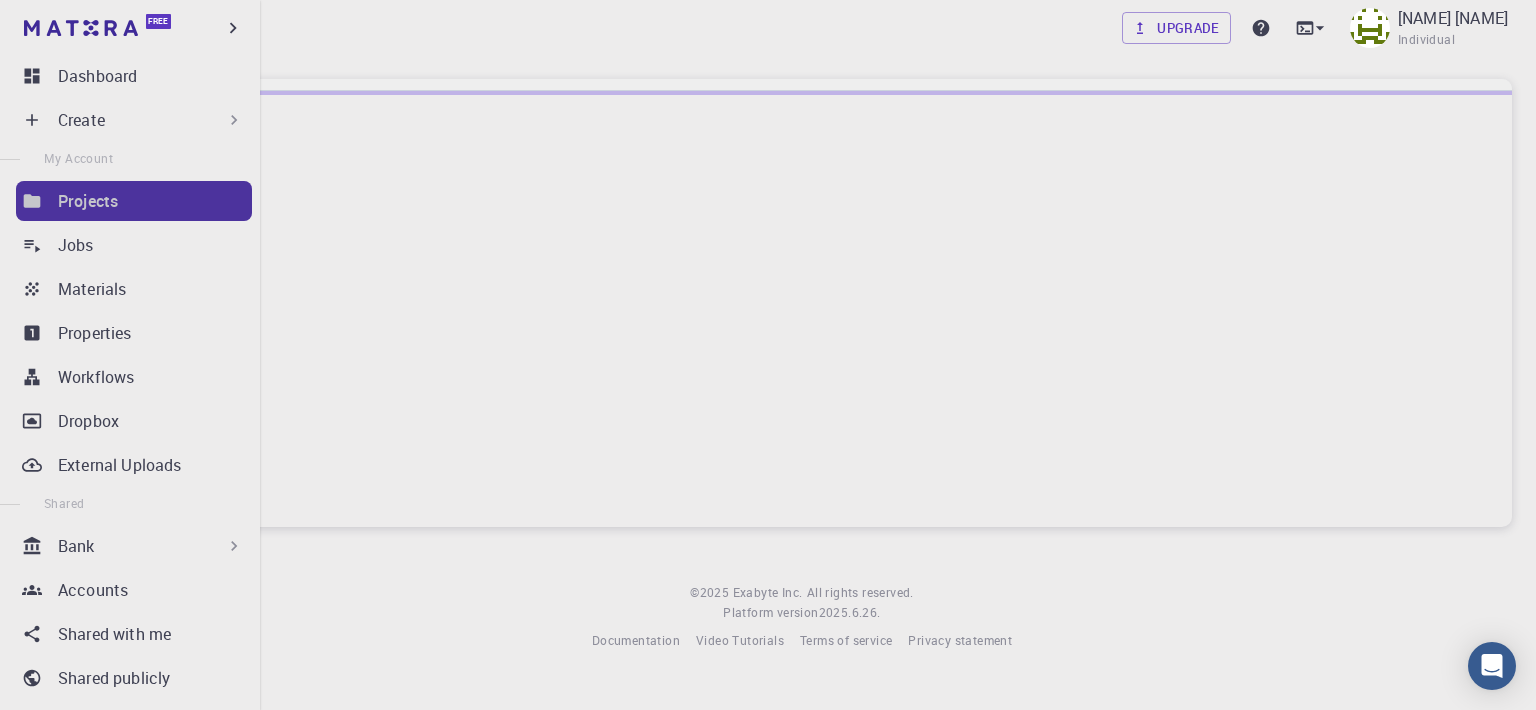 click on "Projects" at bounding box center (88, 201) 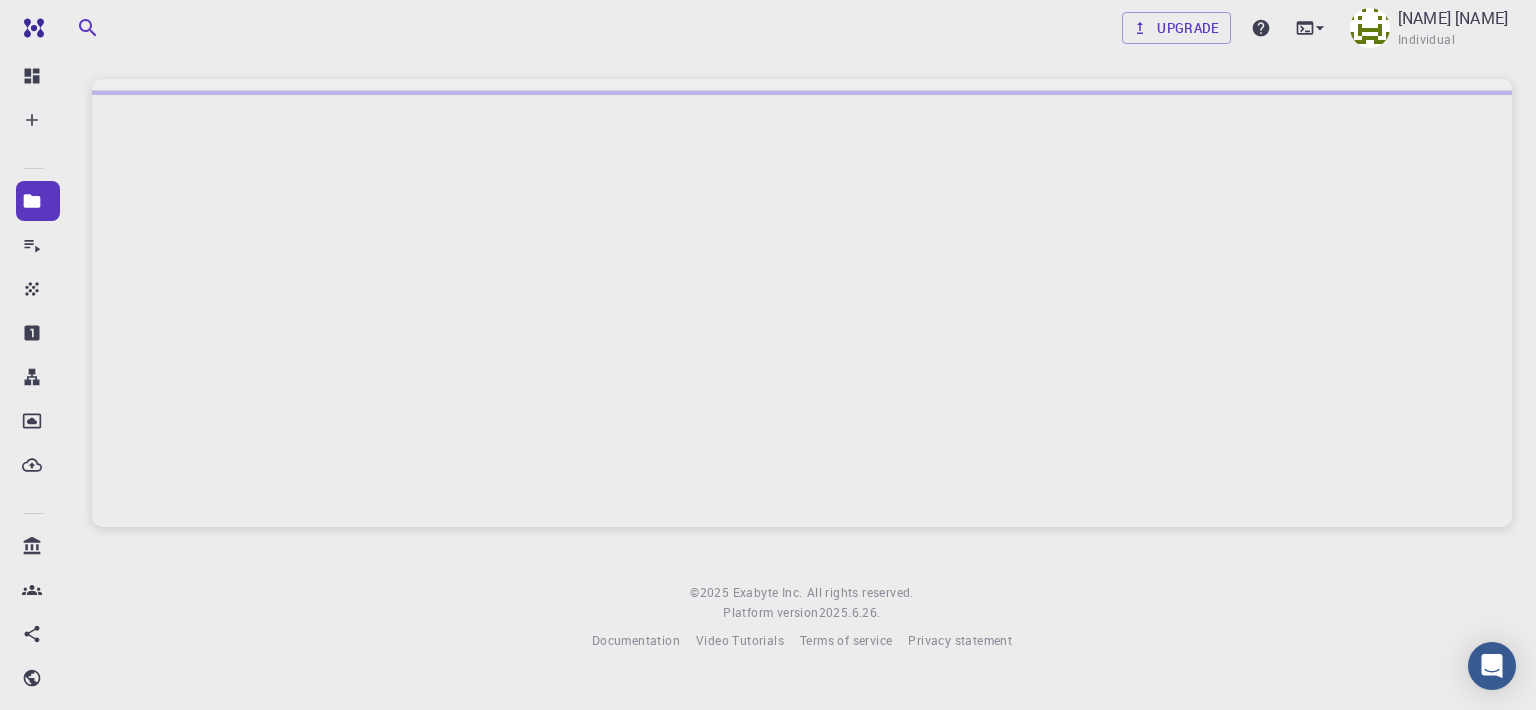 click at bounding box center [802, 309] 